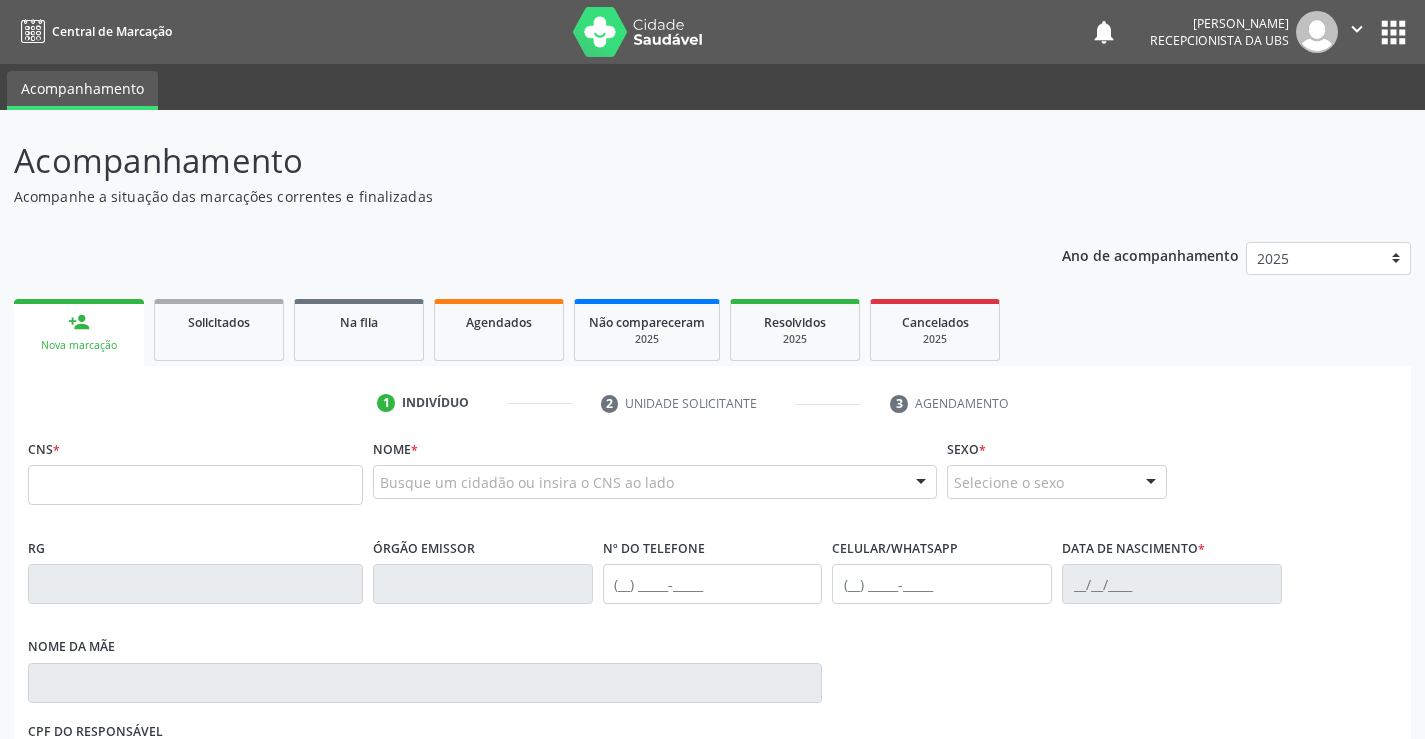 click at bounding box center [195, 485] 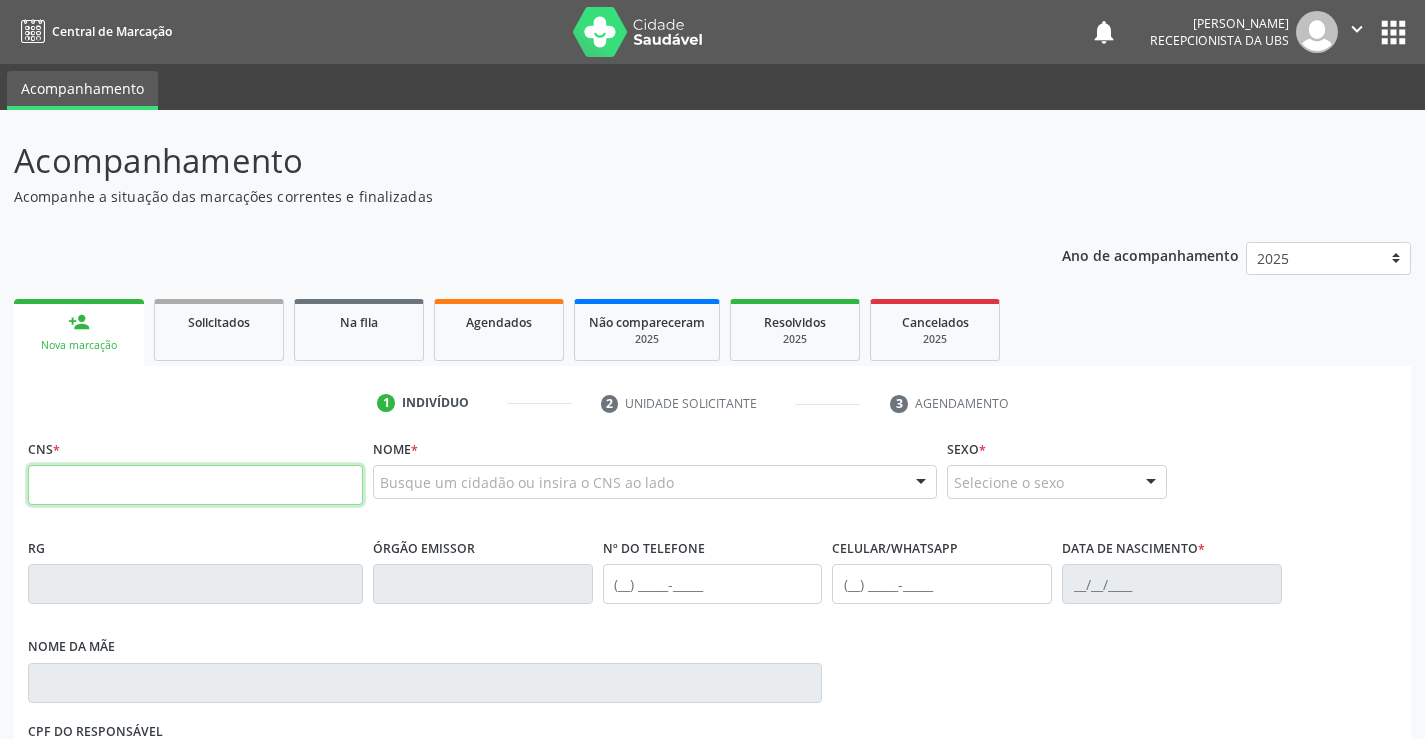click at bounding box center [195, 485] 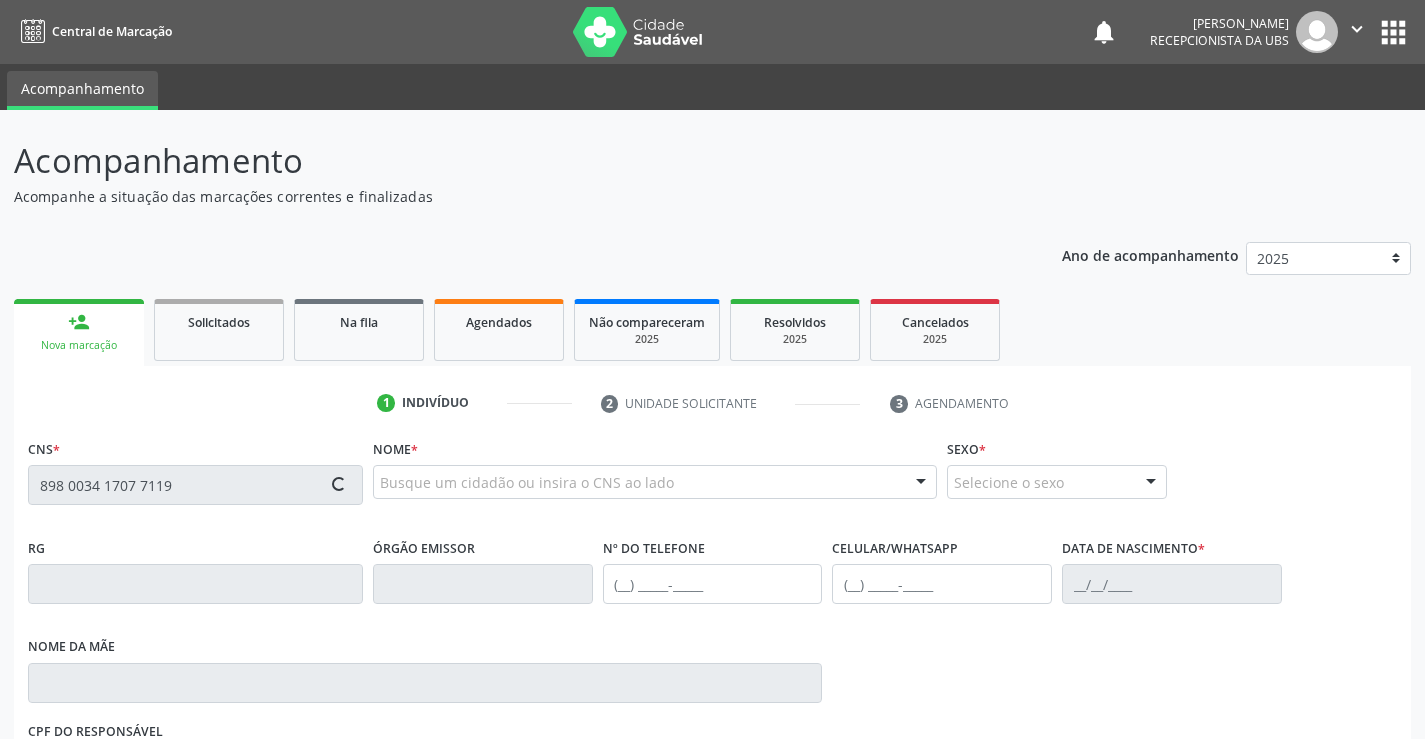 type on "898 0034 1707 7119" 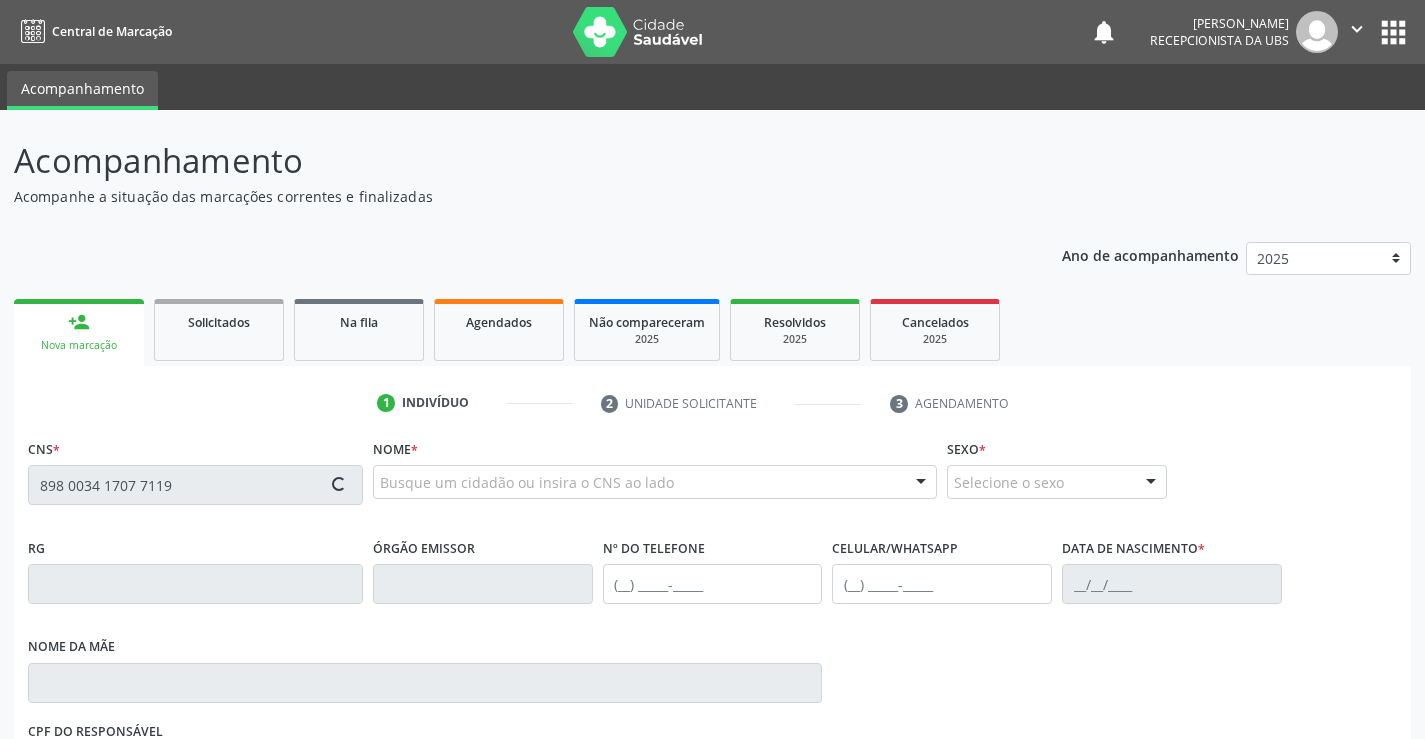 type 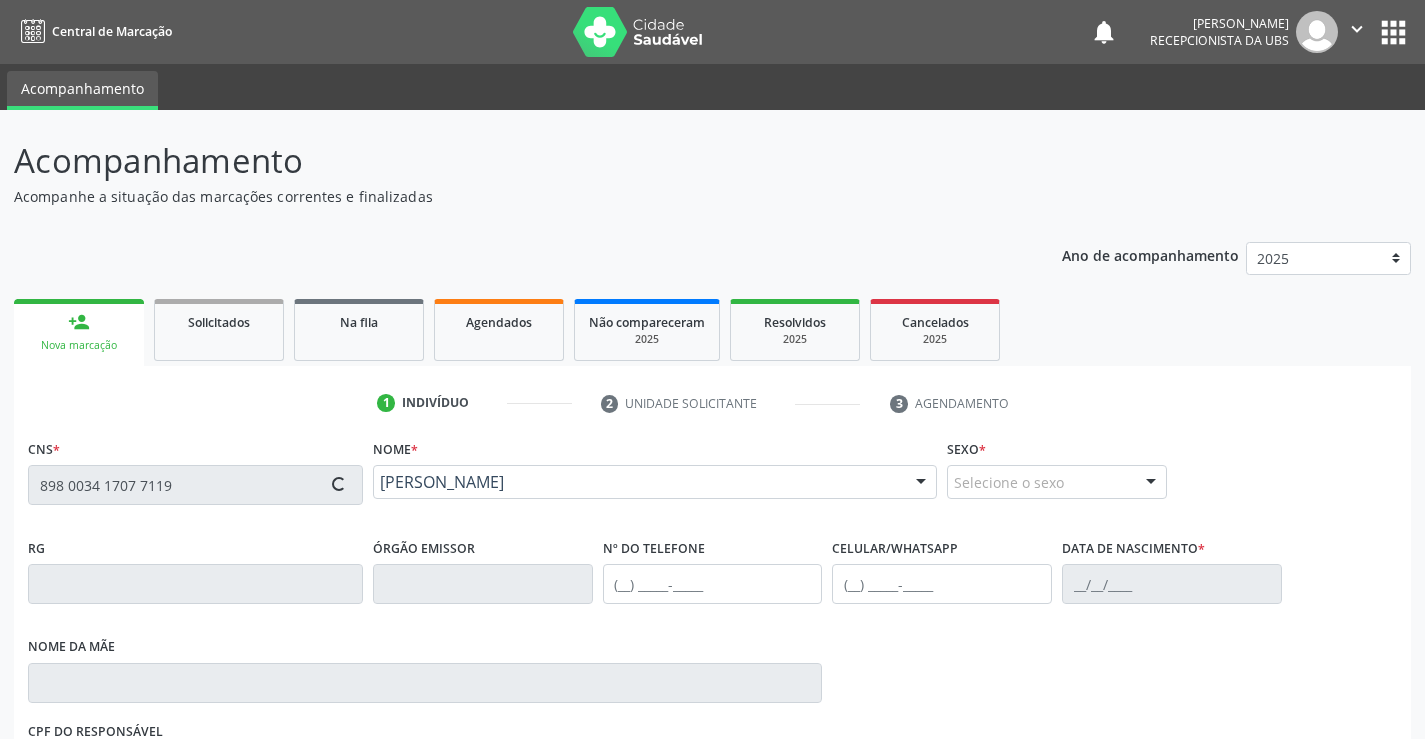 type on "[PHONE_NUMBER]" 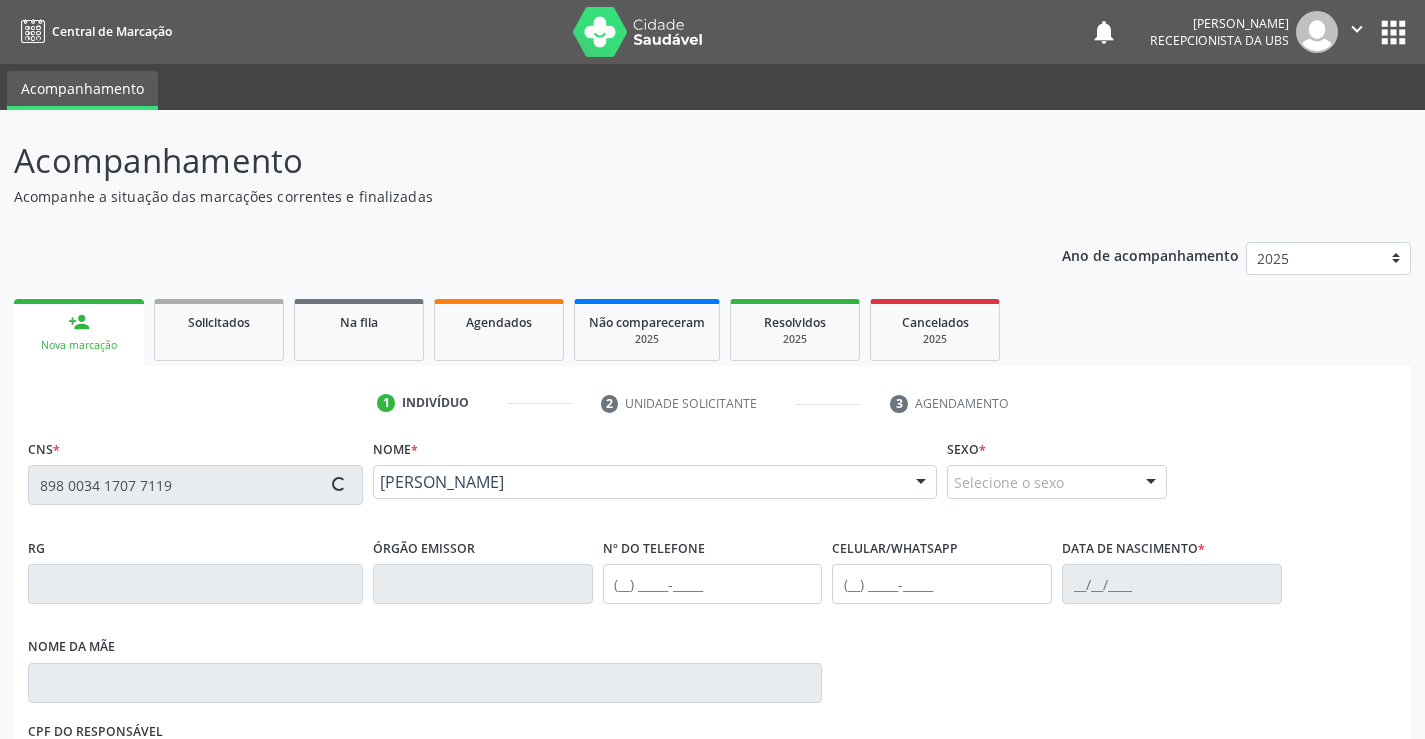 type on "[DATE]" 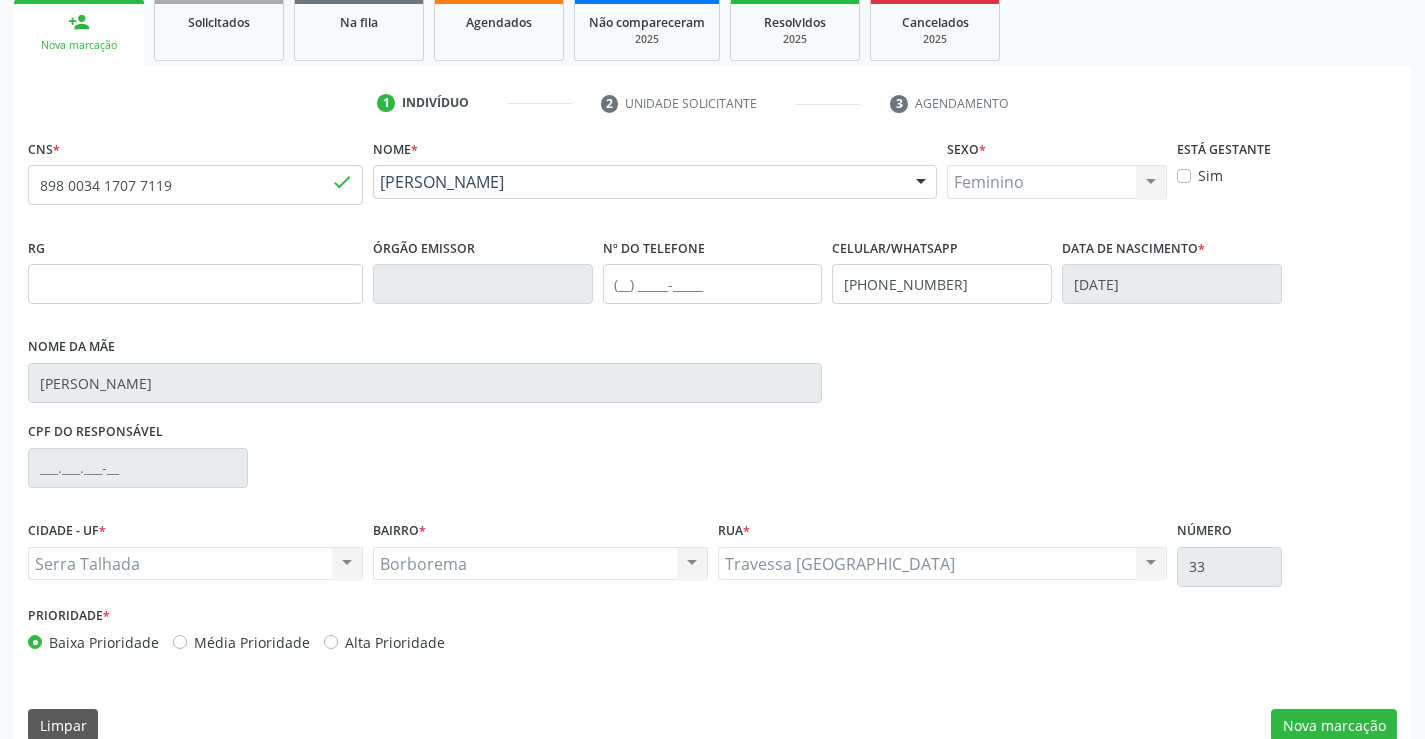 scroll, scrollTop: 331, scrollLeft: 0, axis: vertical 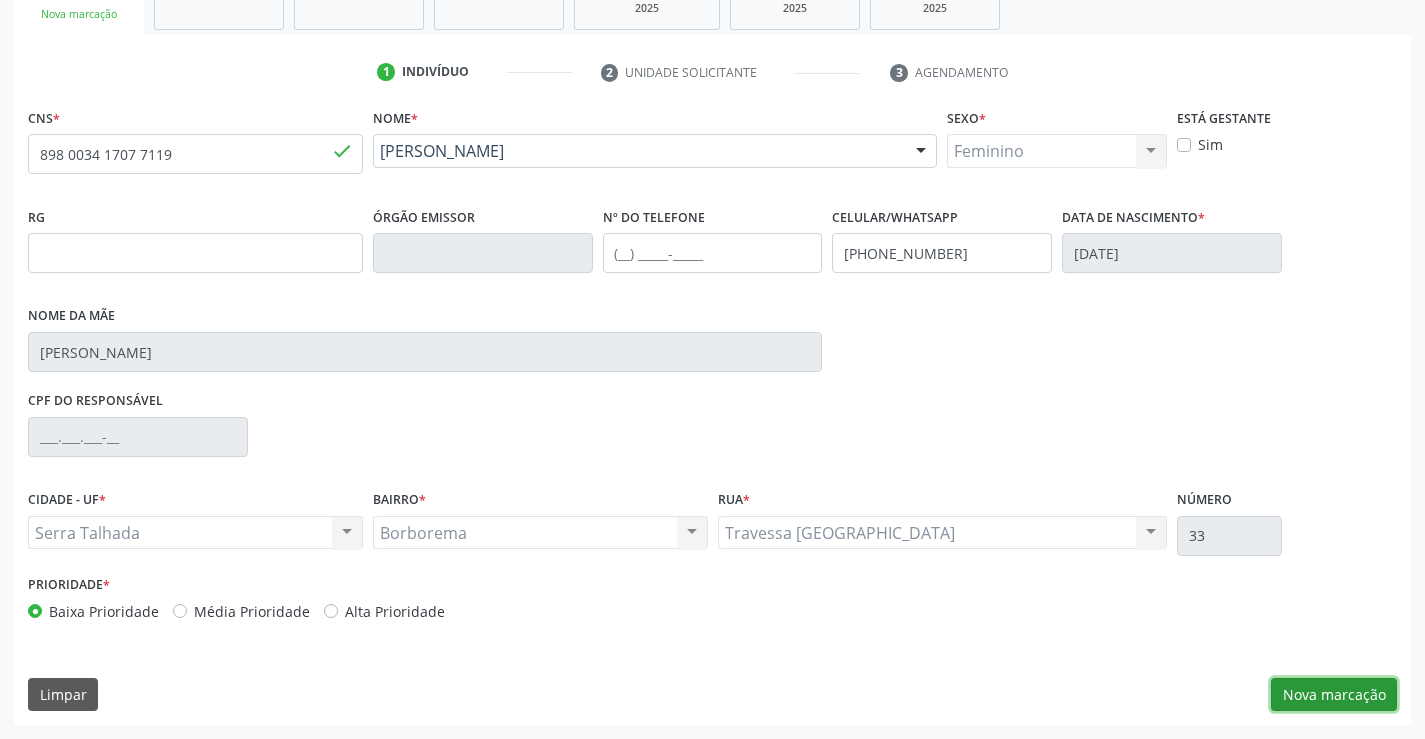click on "Nova marcação" at bounding box center (1334, 695) 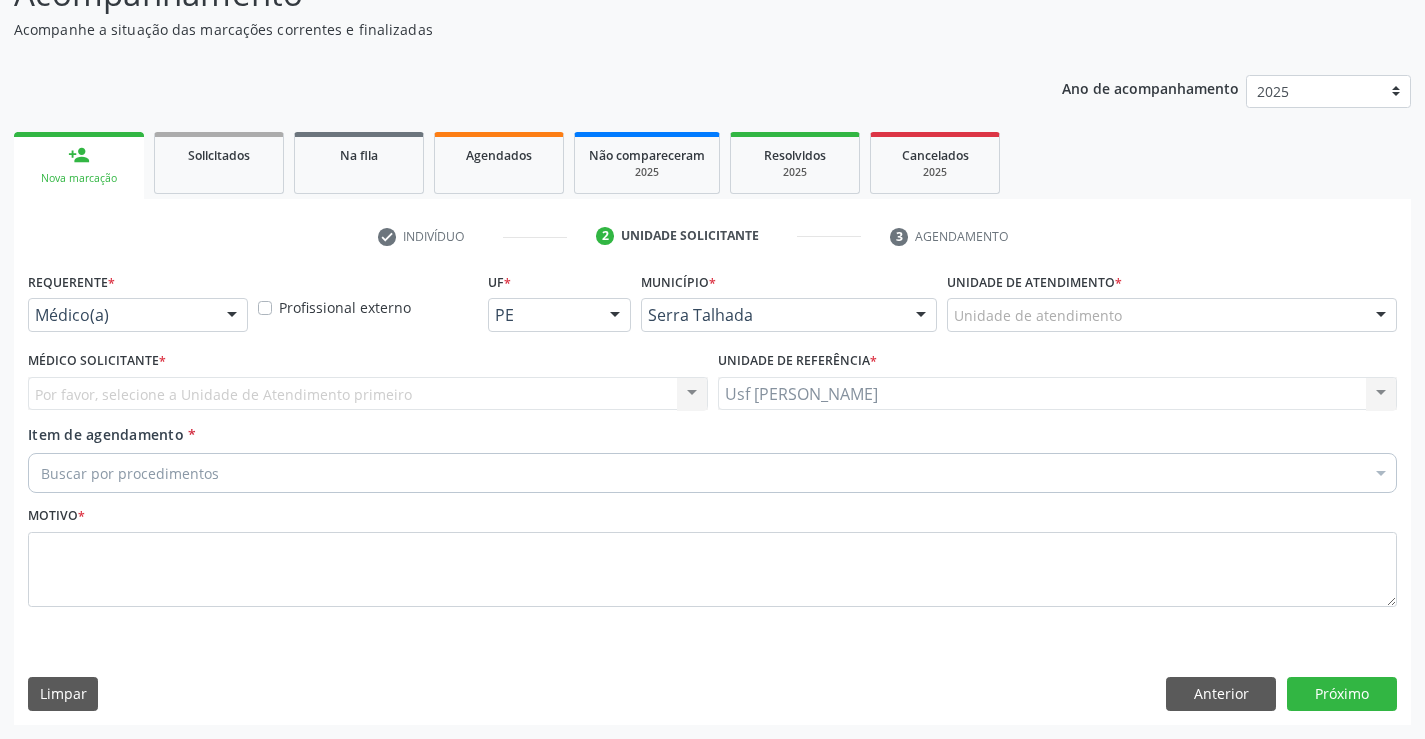 scroll, scrollTop: 167, scrollLeft: 0, axis: vertical 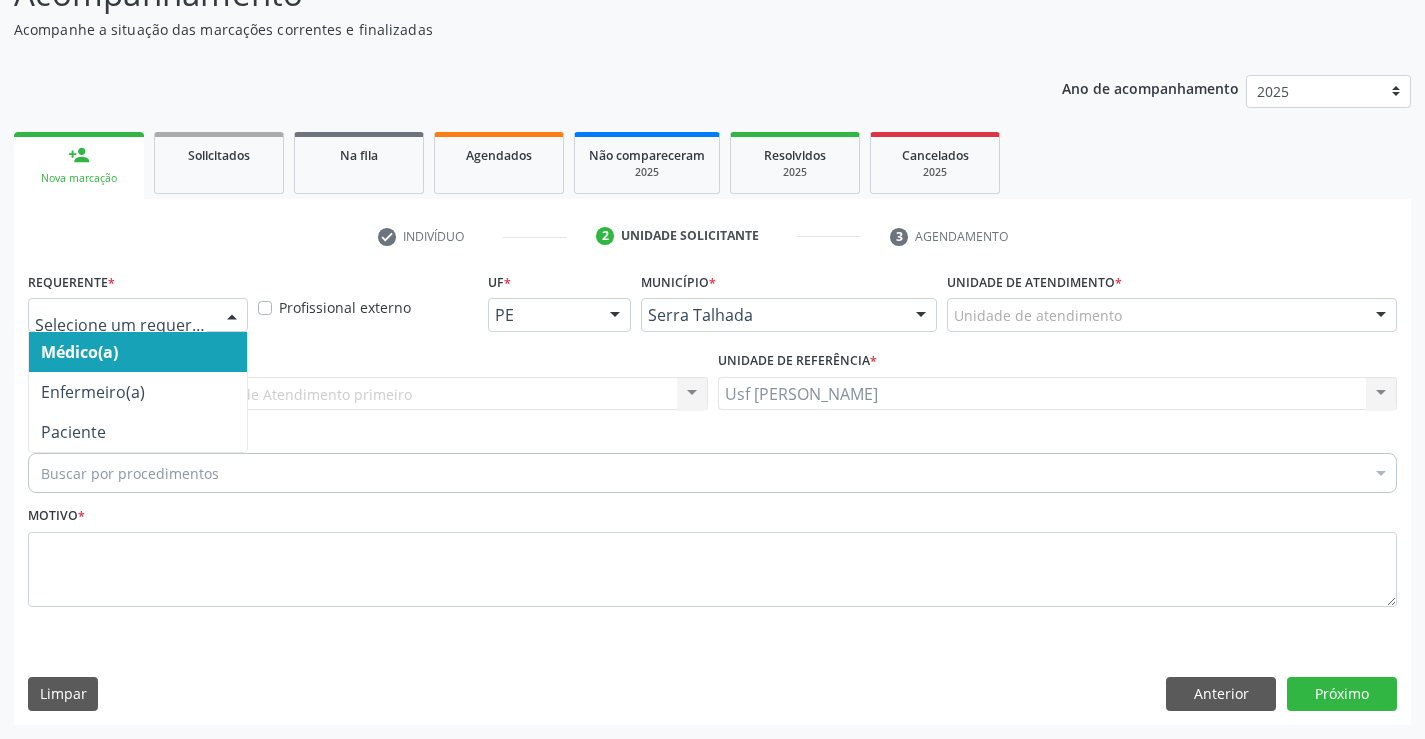 click at bounding box center (232, 316) 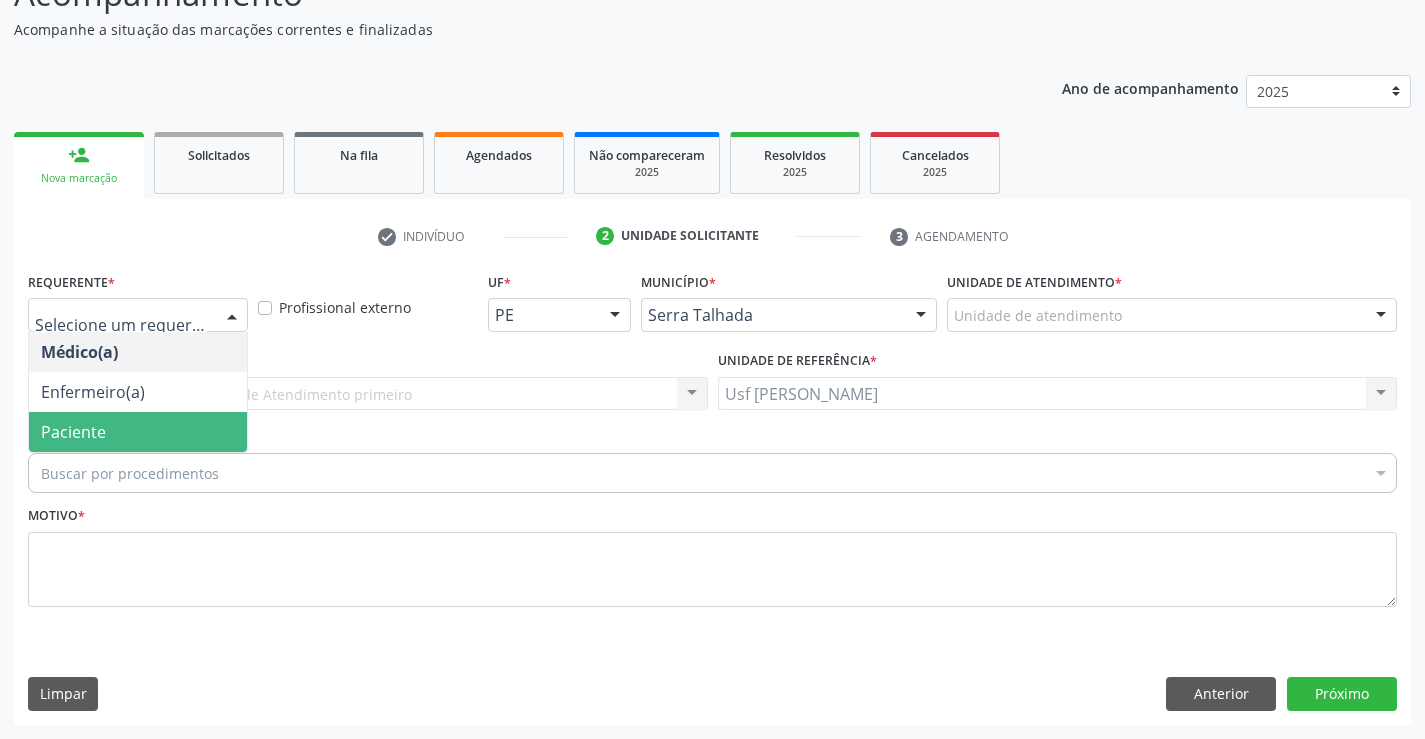 click on "Paciente" at bounding box center (138, 432) 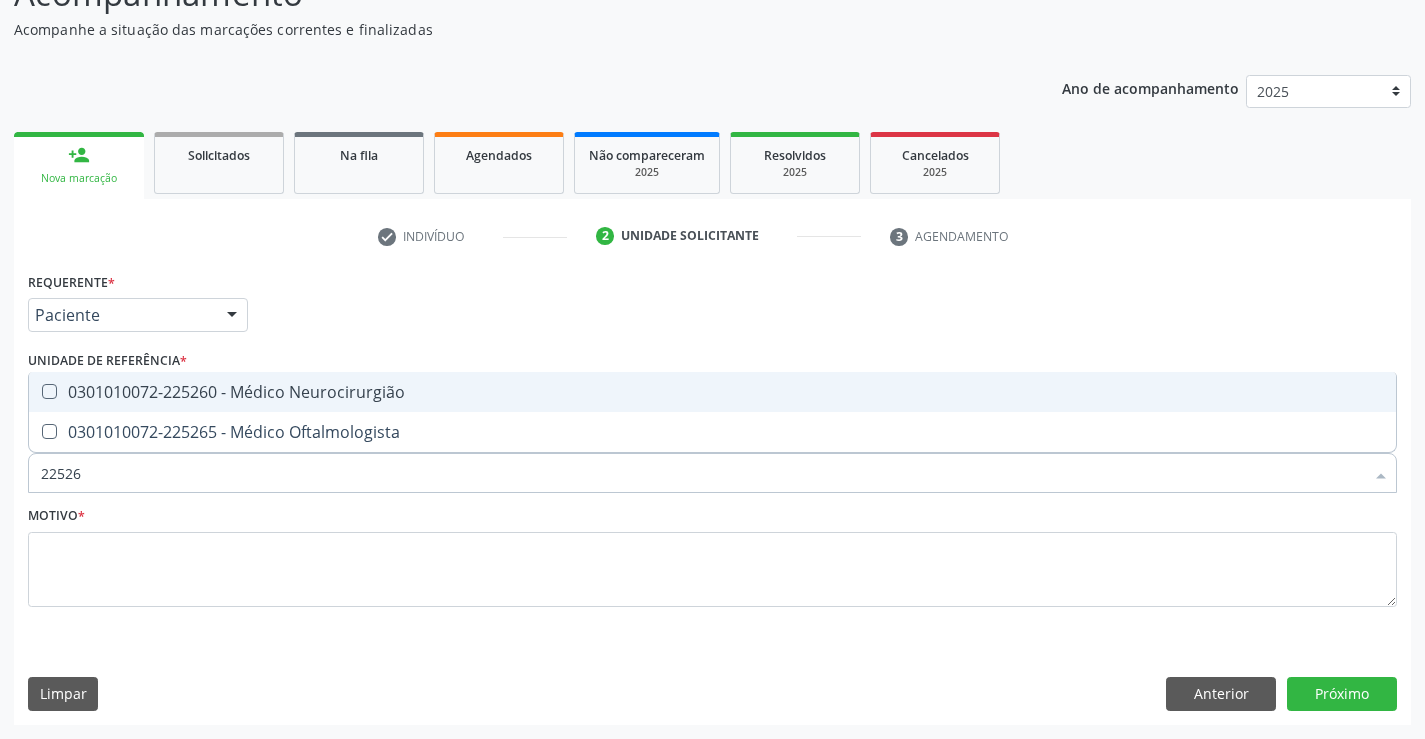 type on "225265" 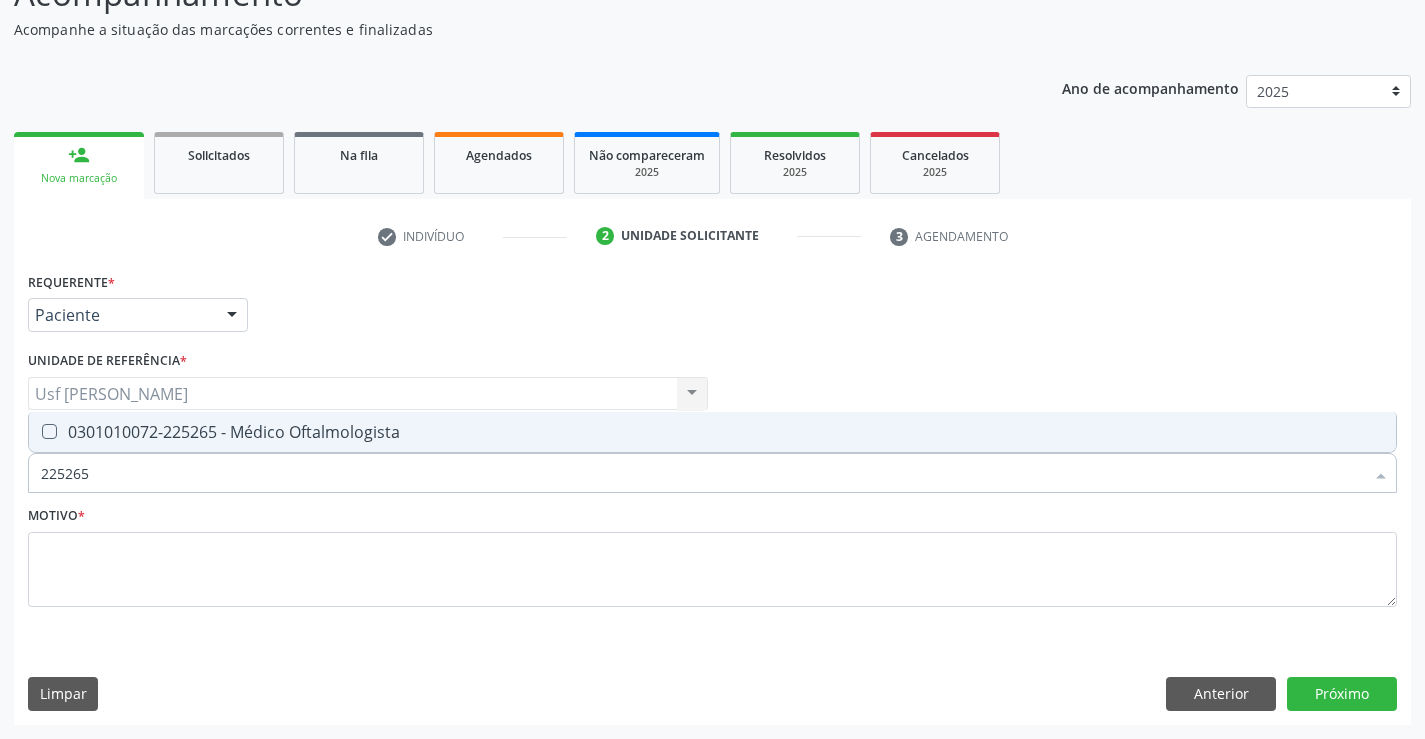 click at bounding box center (49, 431) 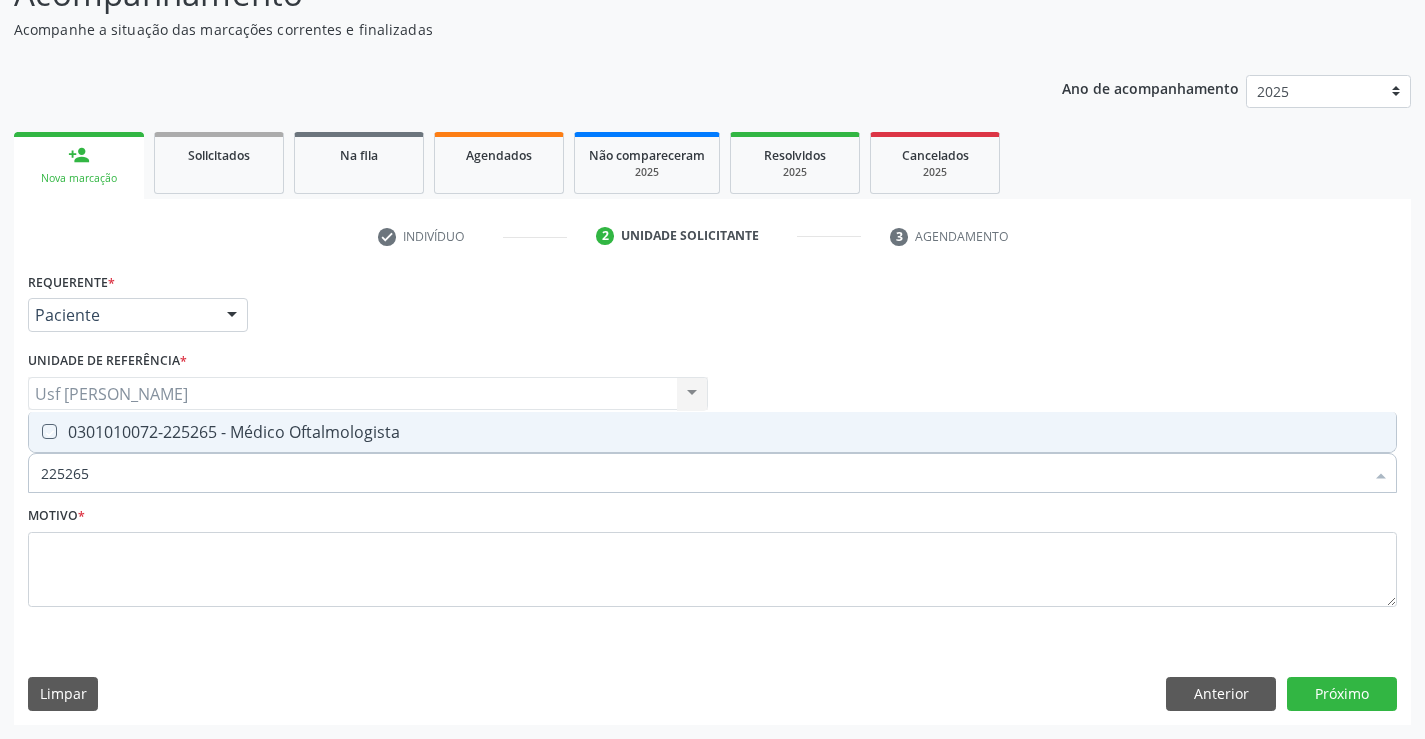 checkbox on "true" 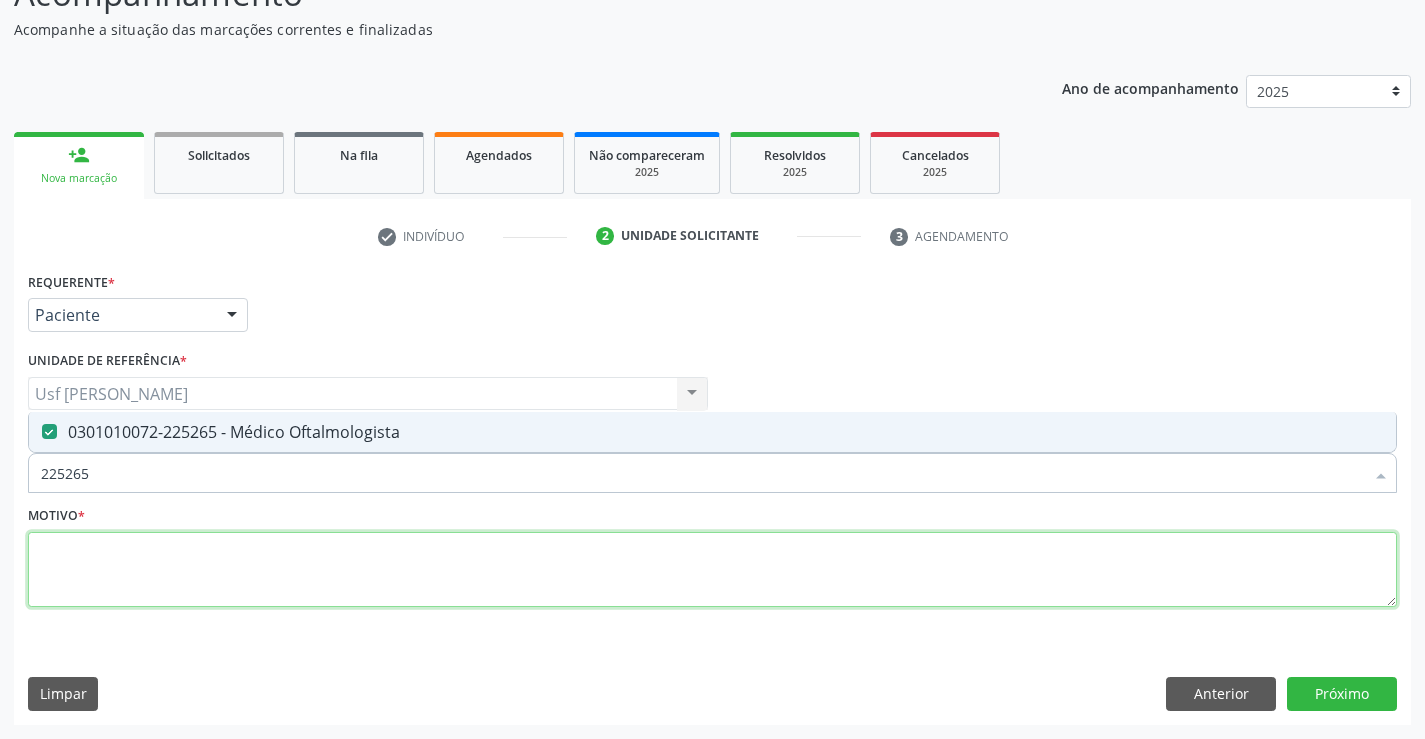 click at bounding box center [712, 570] 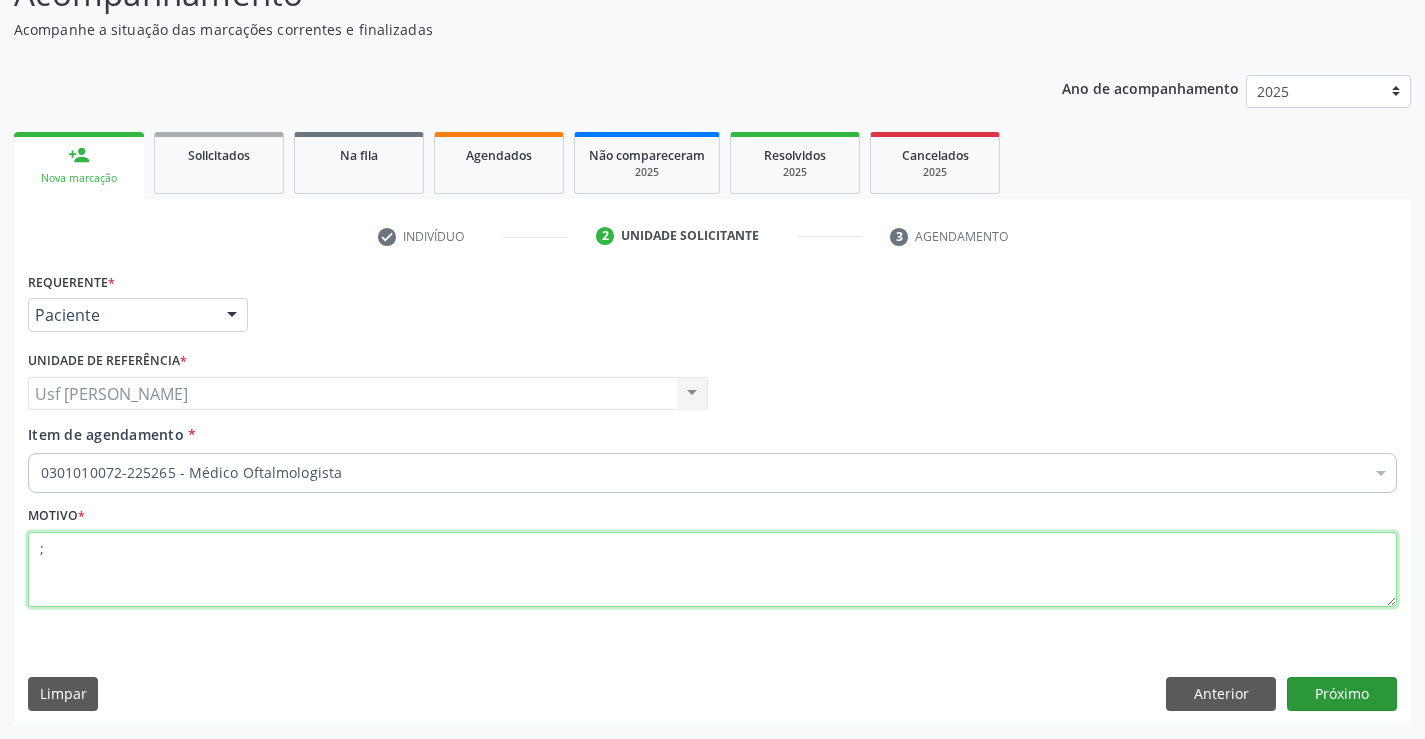 type on ";" 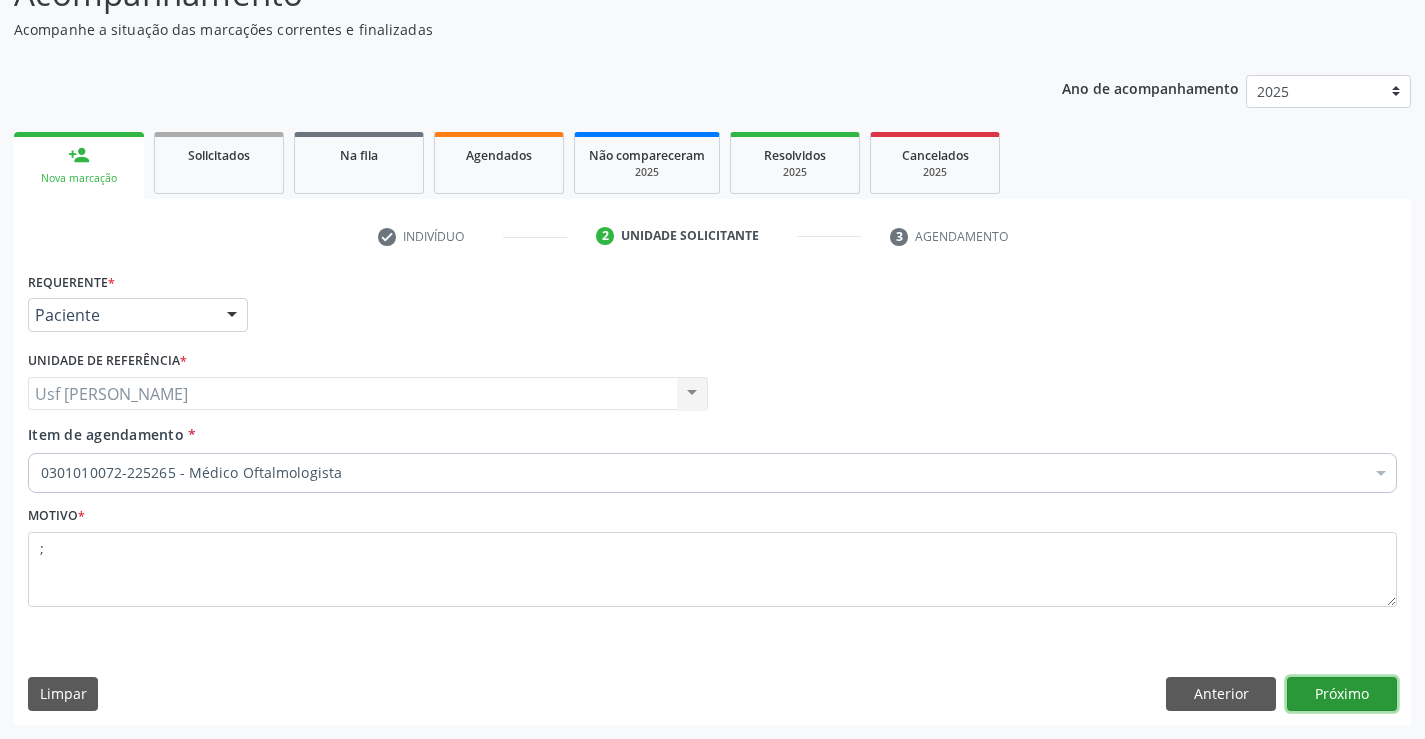 click on "Próximo" at bounding box center [1342, 694] 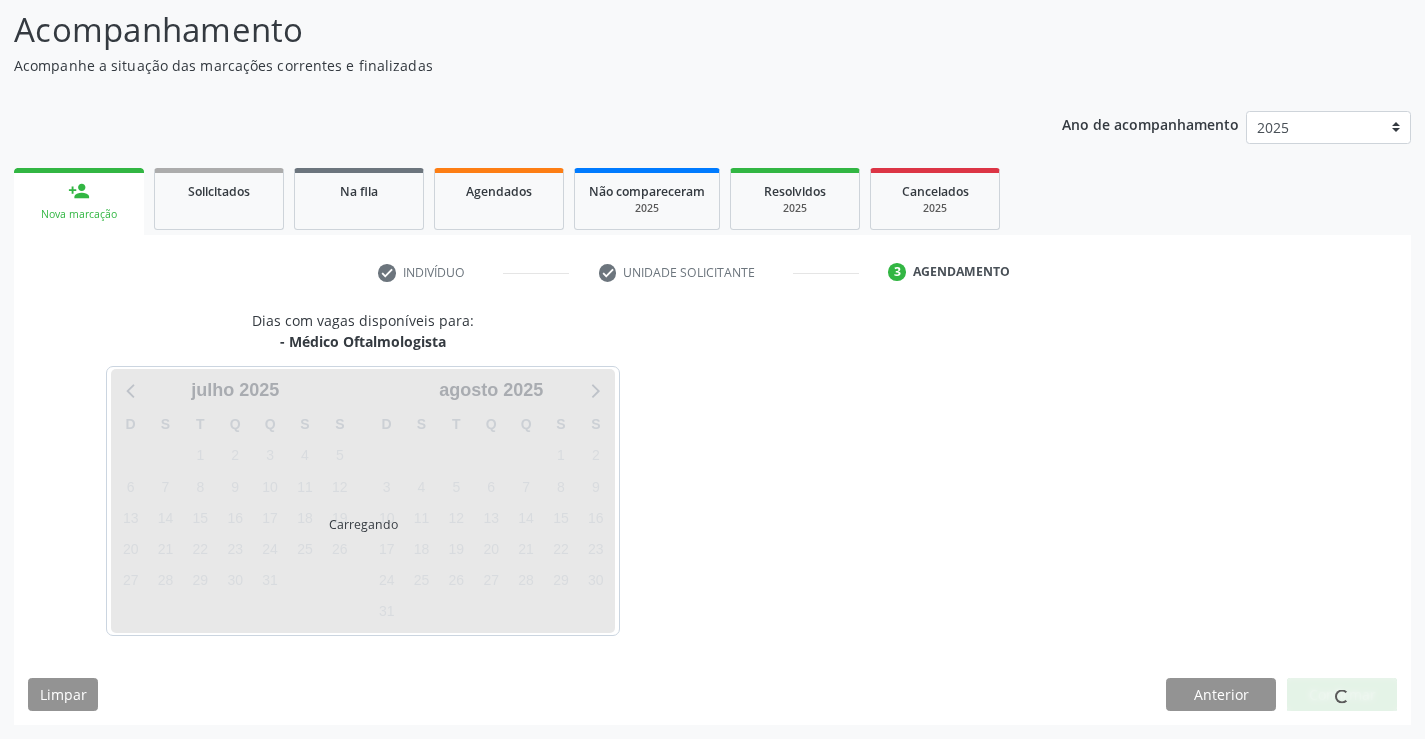scroll, scrollTop: 131, scrollLeft: 0, axis: vertical 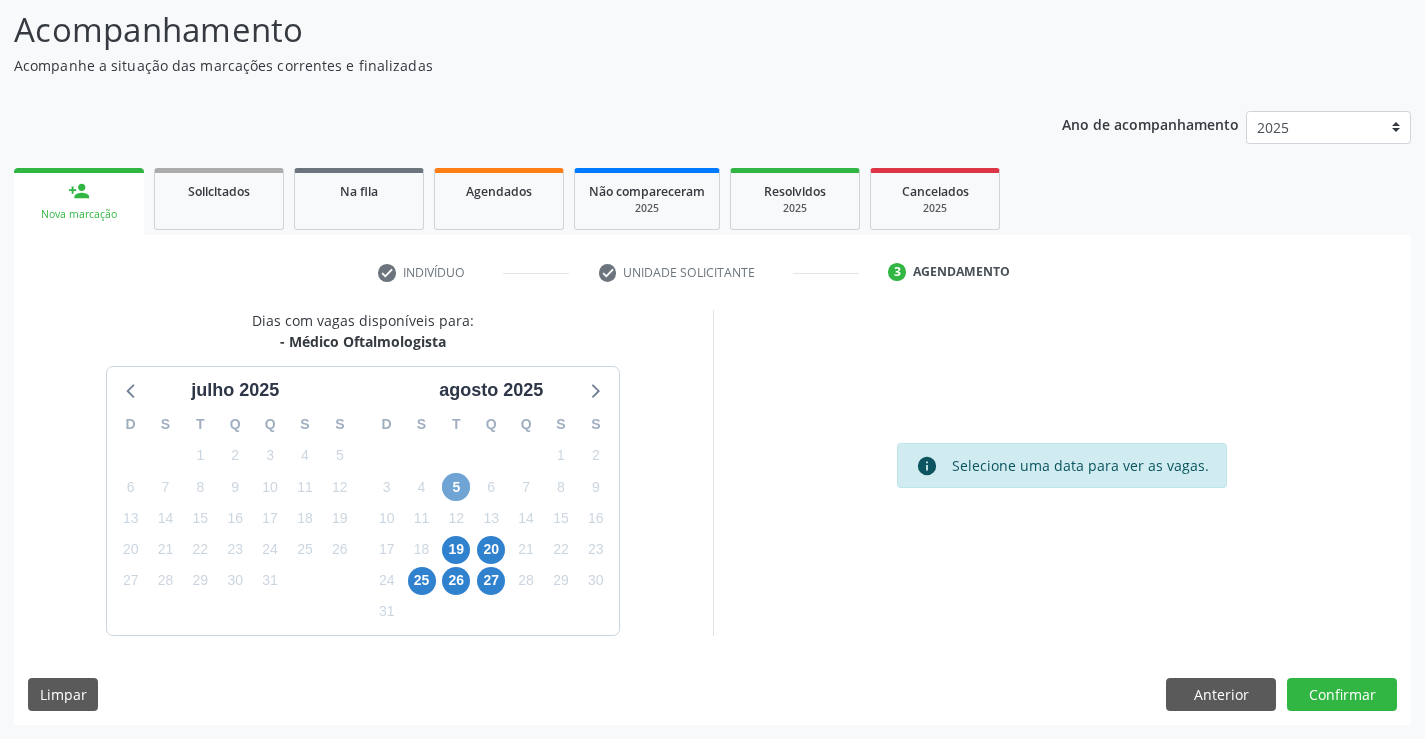 click on "5" at bounding box center (456, 487) 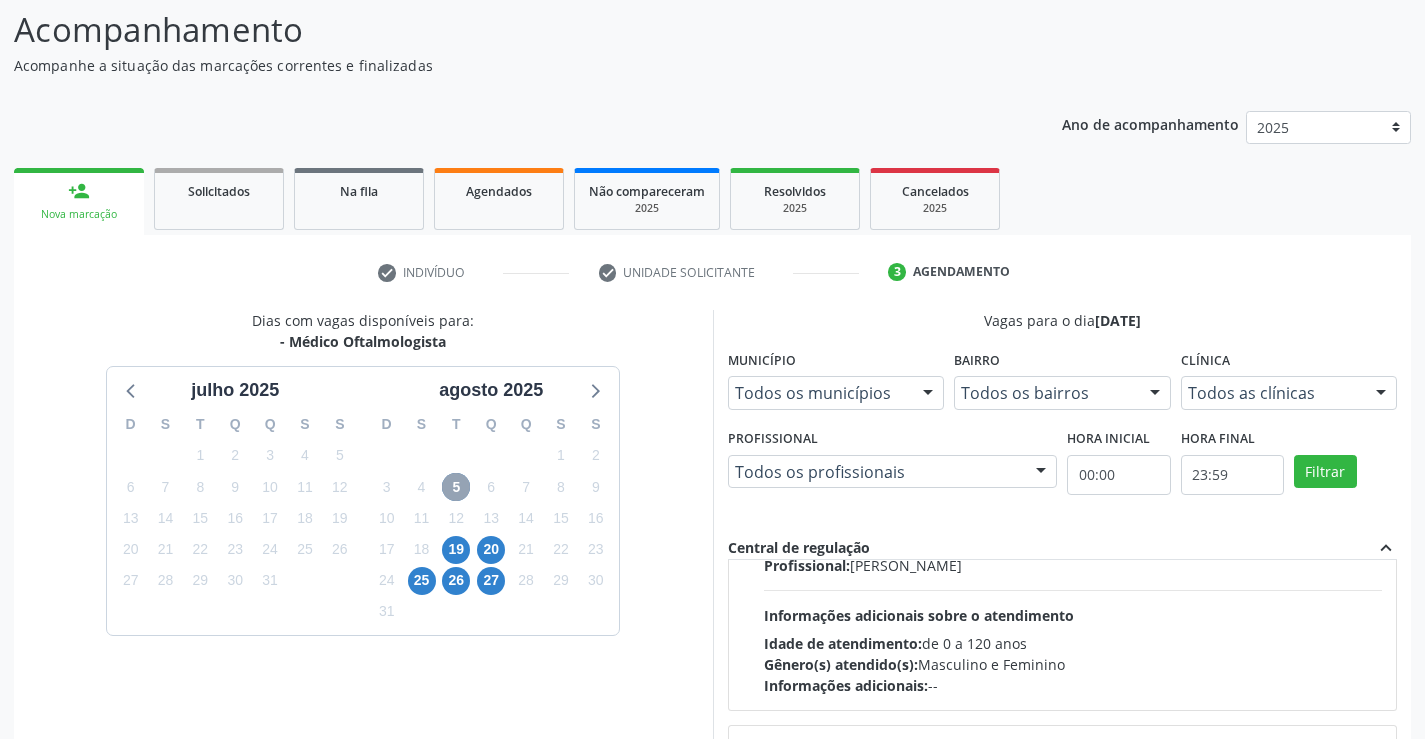 scroll, scrollTop: 0, scrollLeft: 0, axis: both 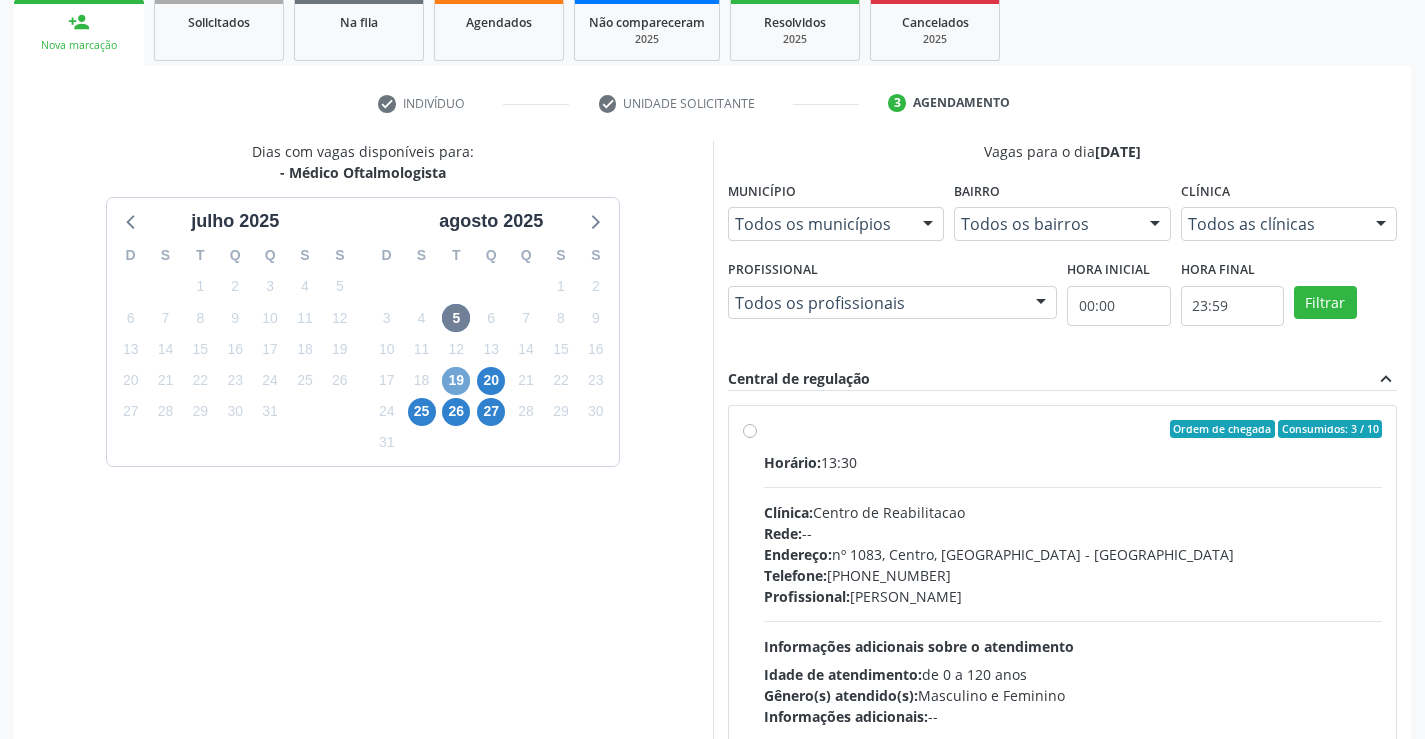 click on "19" at bounding box center [456, 381] 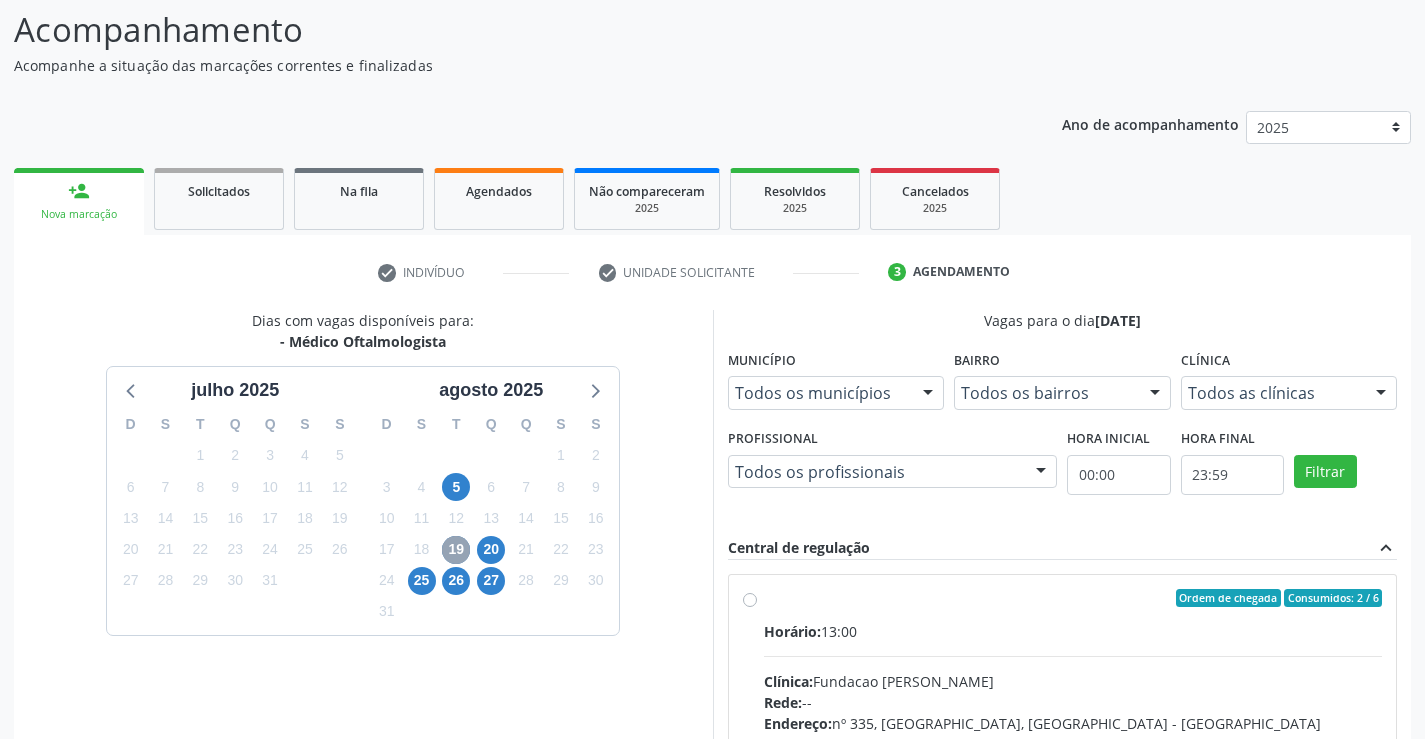 scroll, scrollTop: 300, scrollLeft: 0, axis: vertical 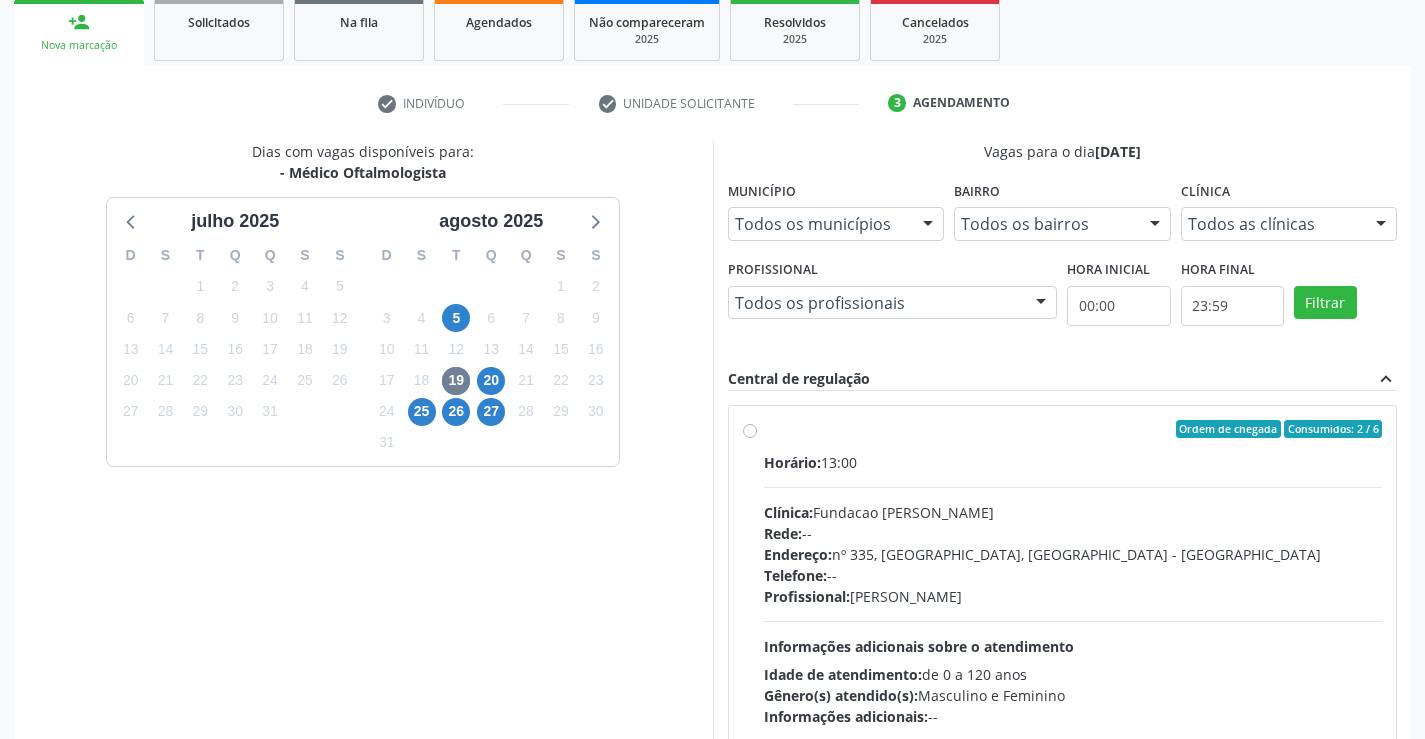 click on "Ordem de chegada
Consumidos: 2 / 6
Horário:   13:00
Clínica:  Fundacao [PERSON_NAME]
Rede:
--
Endereço:   [STREET_ADDRESS]
Telefone:   --
Profissional:
[PERSON_NAME]
Informações adicionais sobre o atendimento
Idade de atendimento:
de 0 a 120 anos
Gênero(s) atendido(s):
Masculino e Feminino
Informações adicionais:
--" at bounding box center [1073, 573] 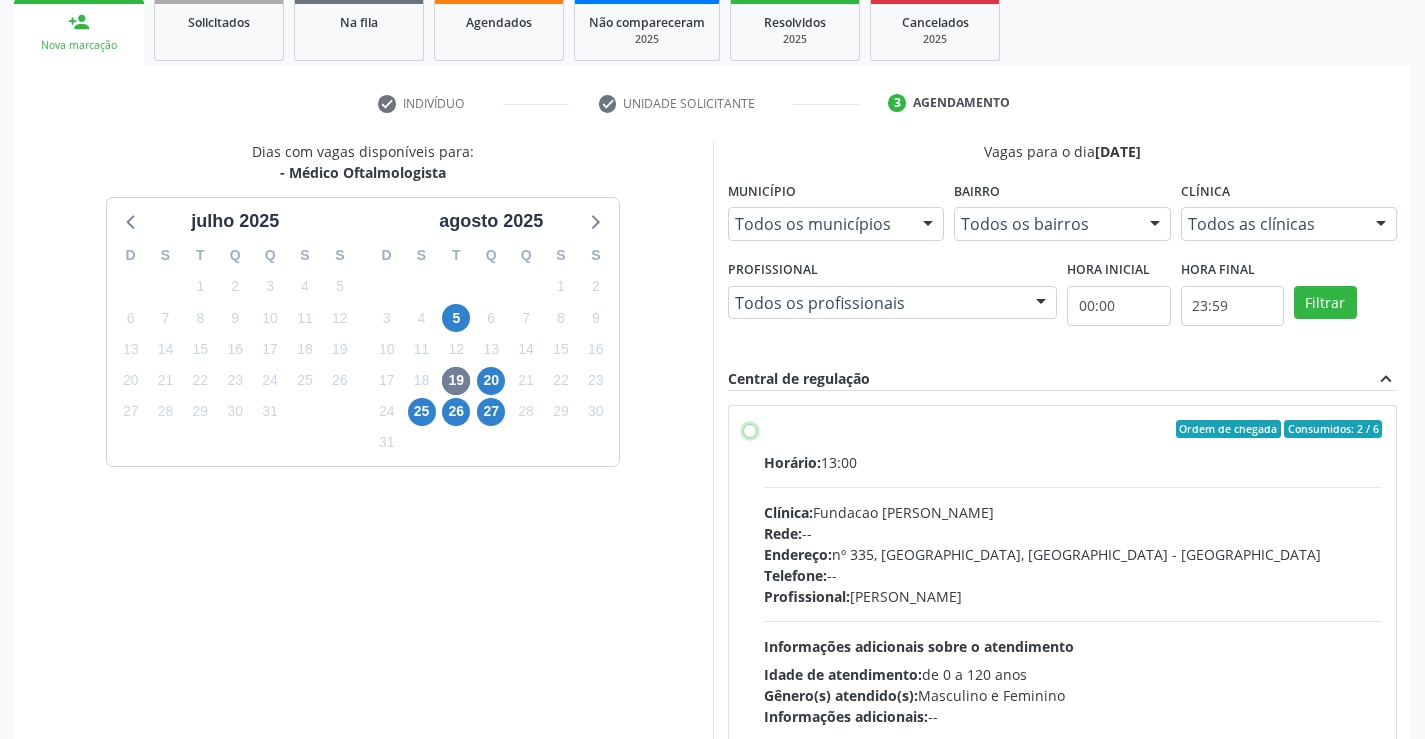 click on "Ordem de chegada
Consumidos: 2 / 6
Horário:   13:00
Clínica:  Fundacao [PERSON_NAME]
Rede:
--
Endereço:   [STREET_ADDRESS]
Telefone:   --
Profissional:
[PERSON_NAME]
Informações adicionais sobre o atendimento
Idade de atendimento:
de 0 a 120 anos
Gênero(s) atendido(s):
Masculino e Feminino
Informações adicionais:
--" at bounding box center (750, 429) 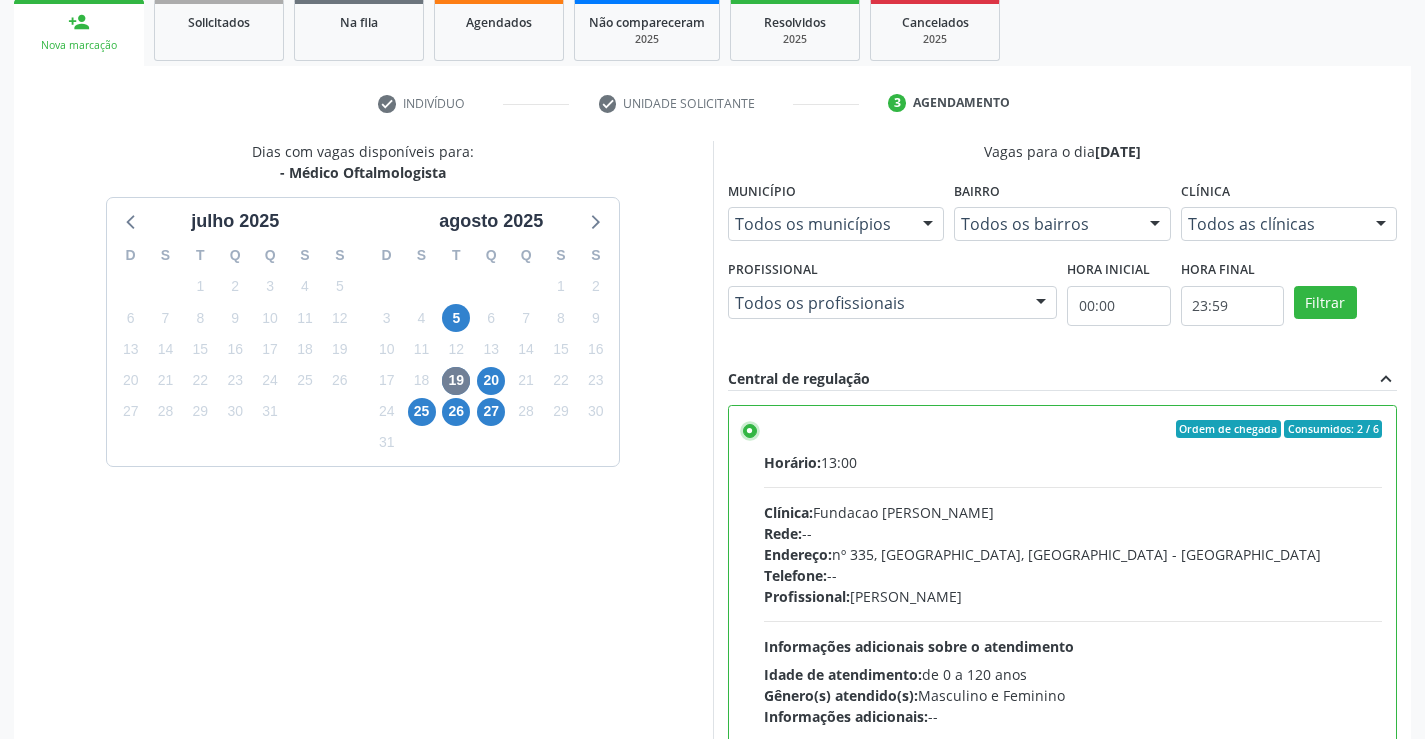 scroll, scrollTop: 456, scrollLeft: 0, axis: vertical 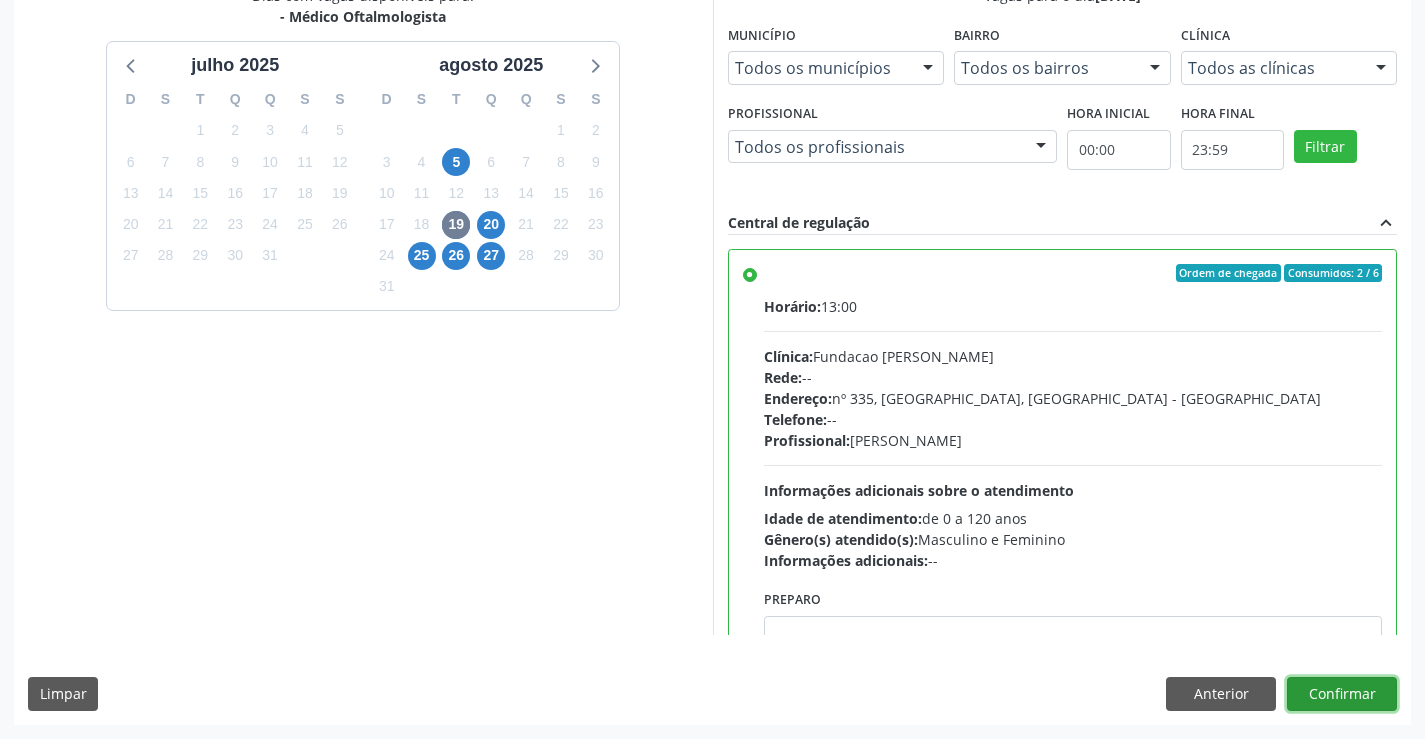 click on "Confirmar" at bounding box center (1342, 694) 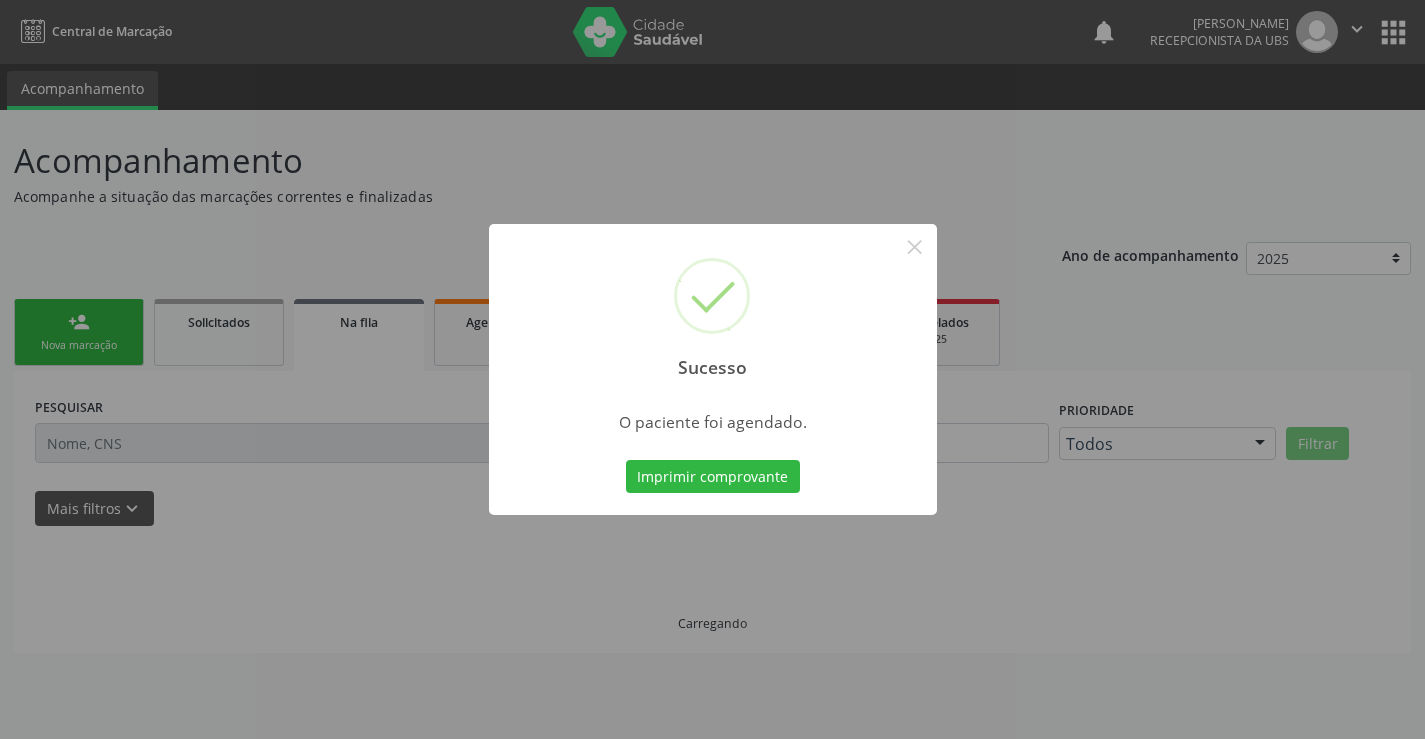 scroll, scrollTop: 0, scrollLeft: 0, axis: both 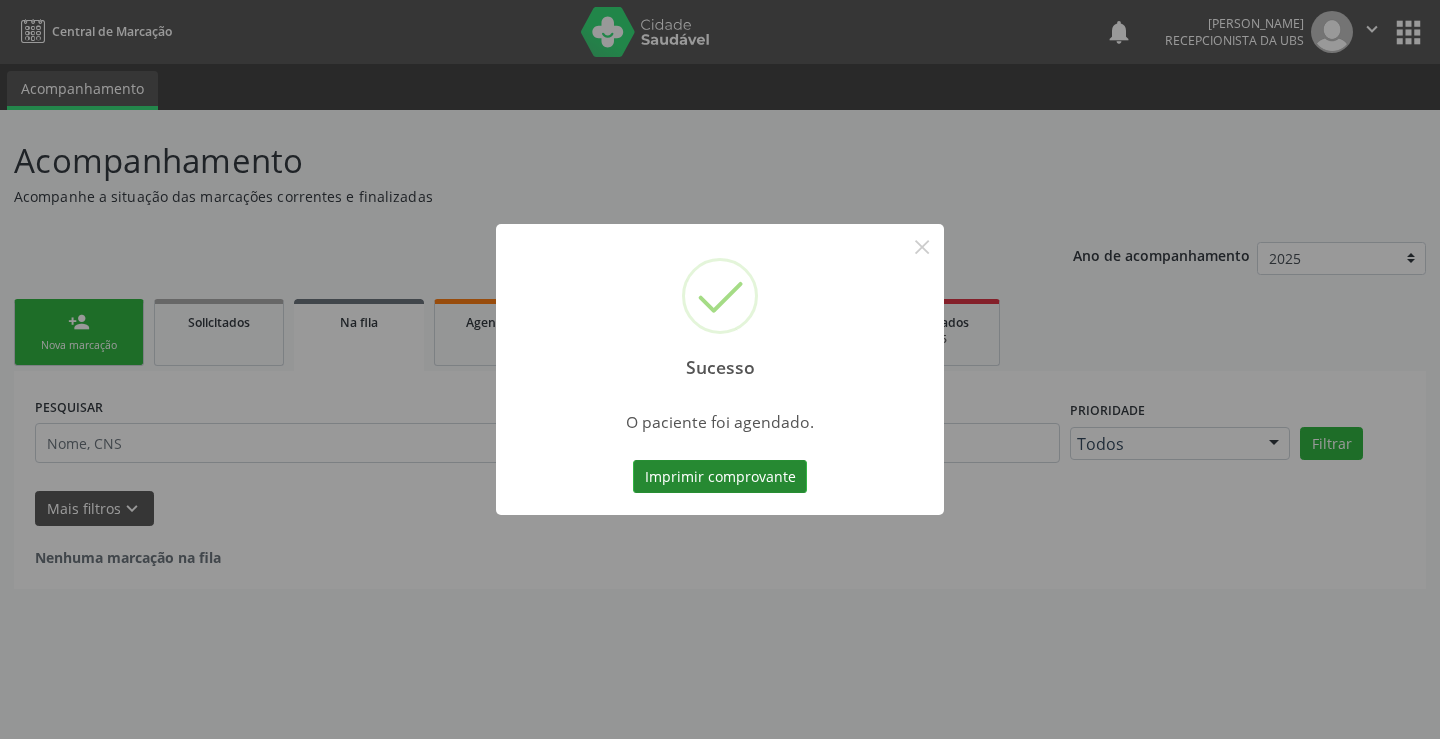 click on "Imprimir comprovante" at bounding box center (720, 477) 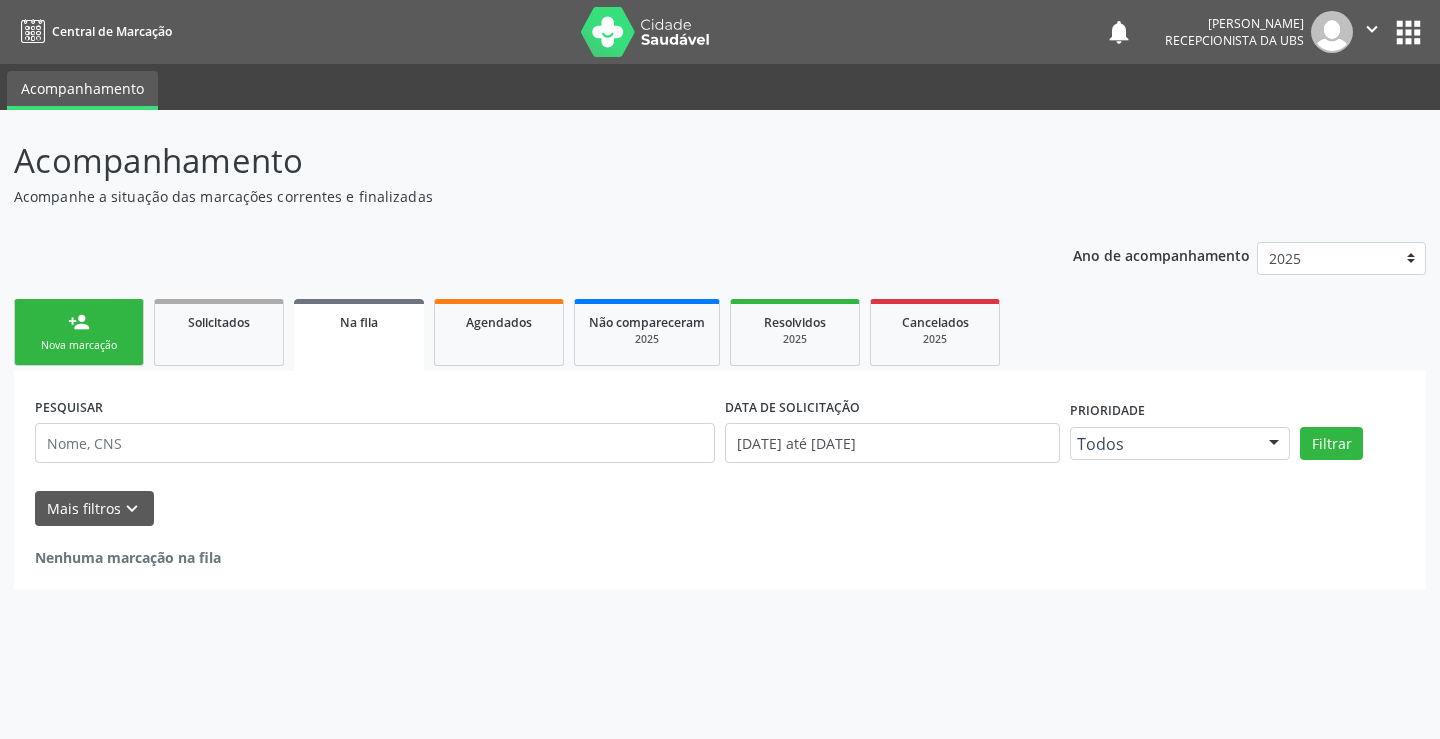 click on "person_add
Nova marcação" at bounding box center [79, 332] 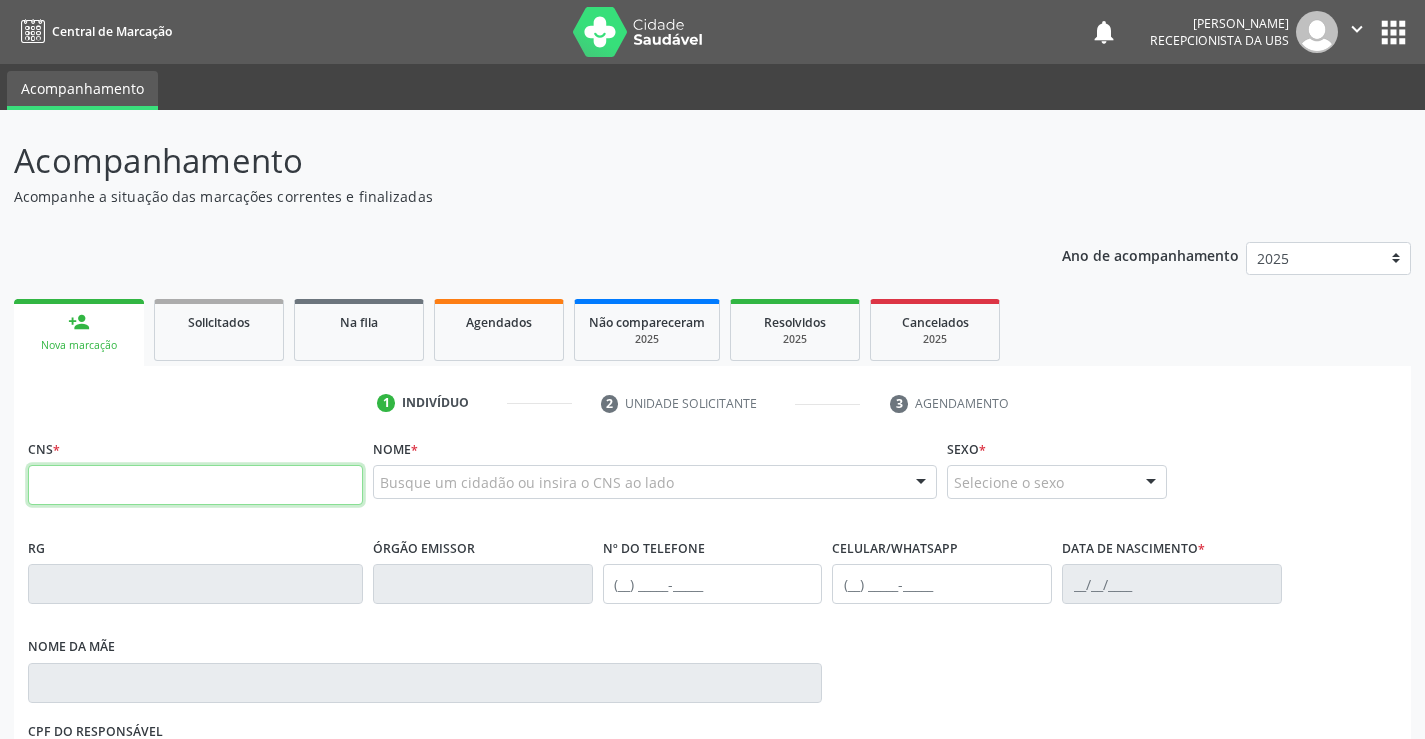 click at bounding box center [195, 485] 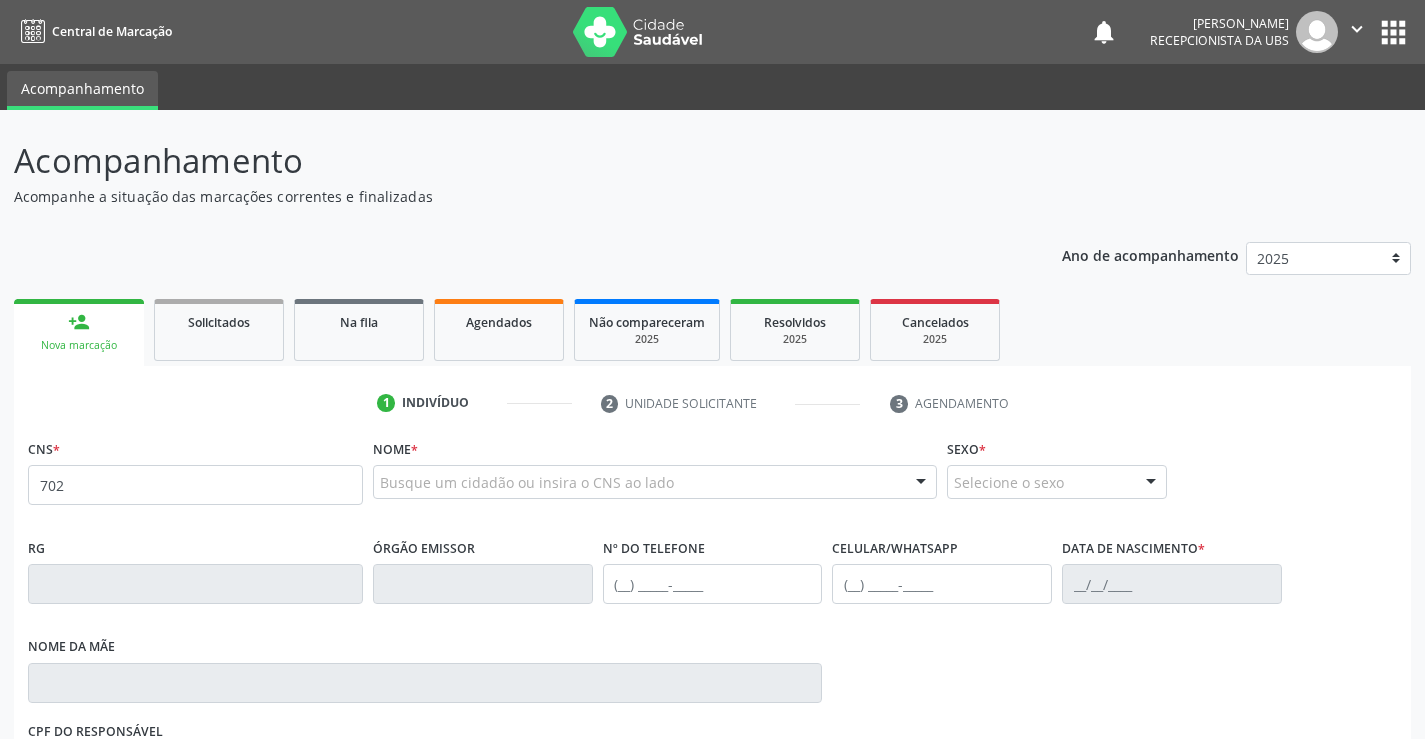scroll, scrollTop: 0, scrollLeft: 0, axis: both 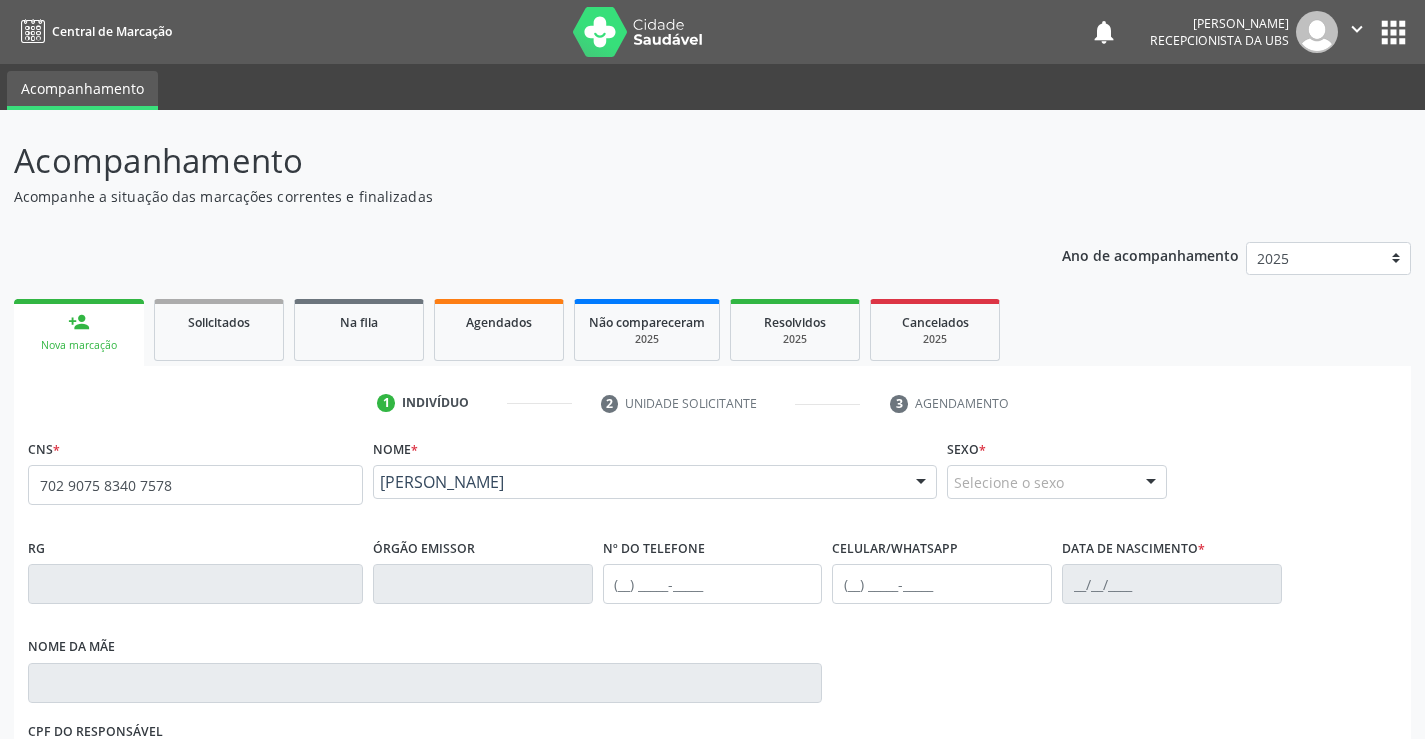 type on "702 9075 8340 7578" 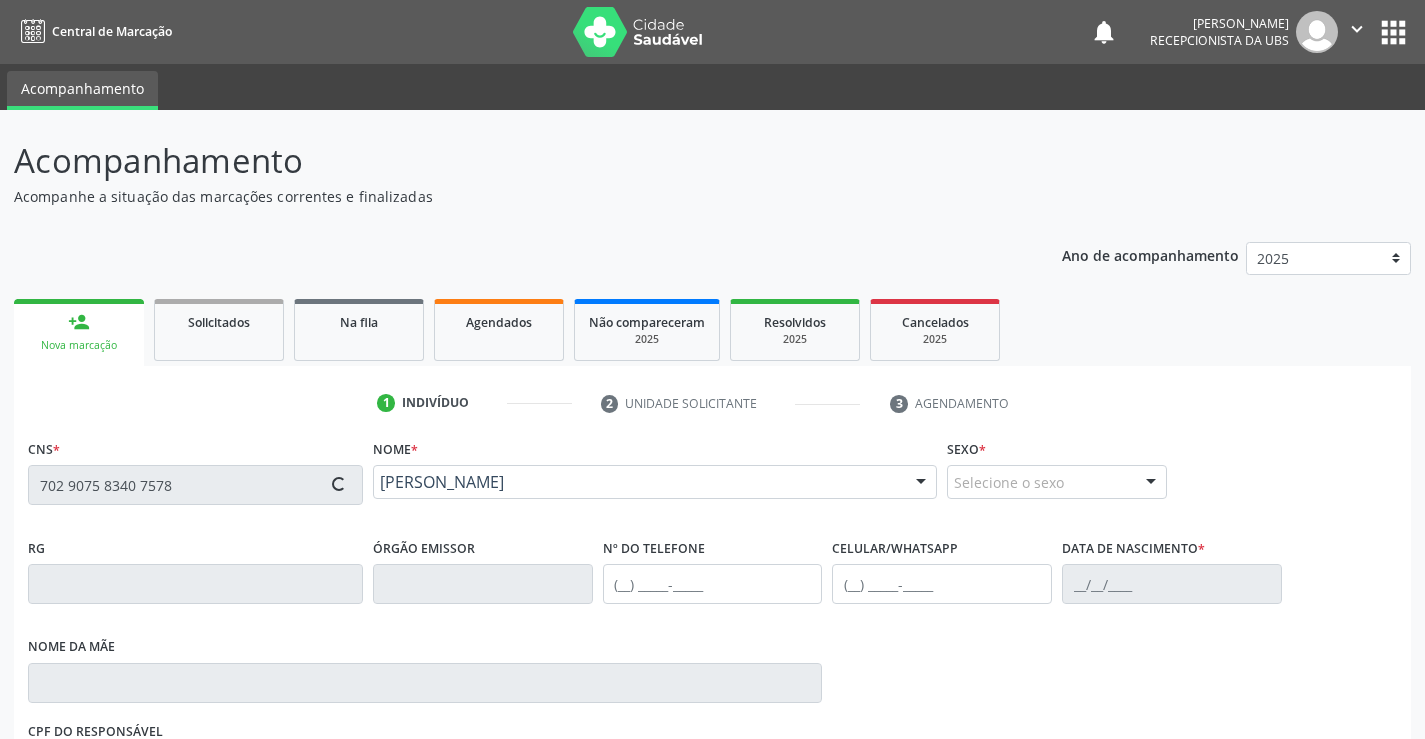 type on "[PHONE_NUMBER]" 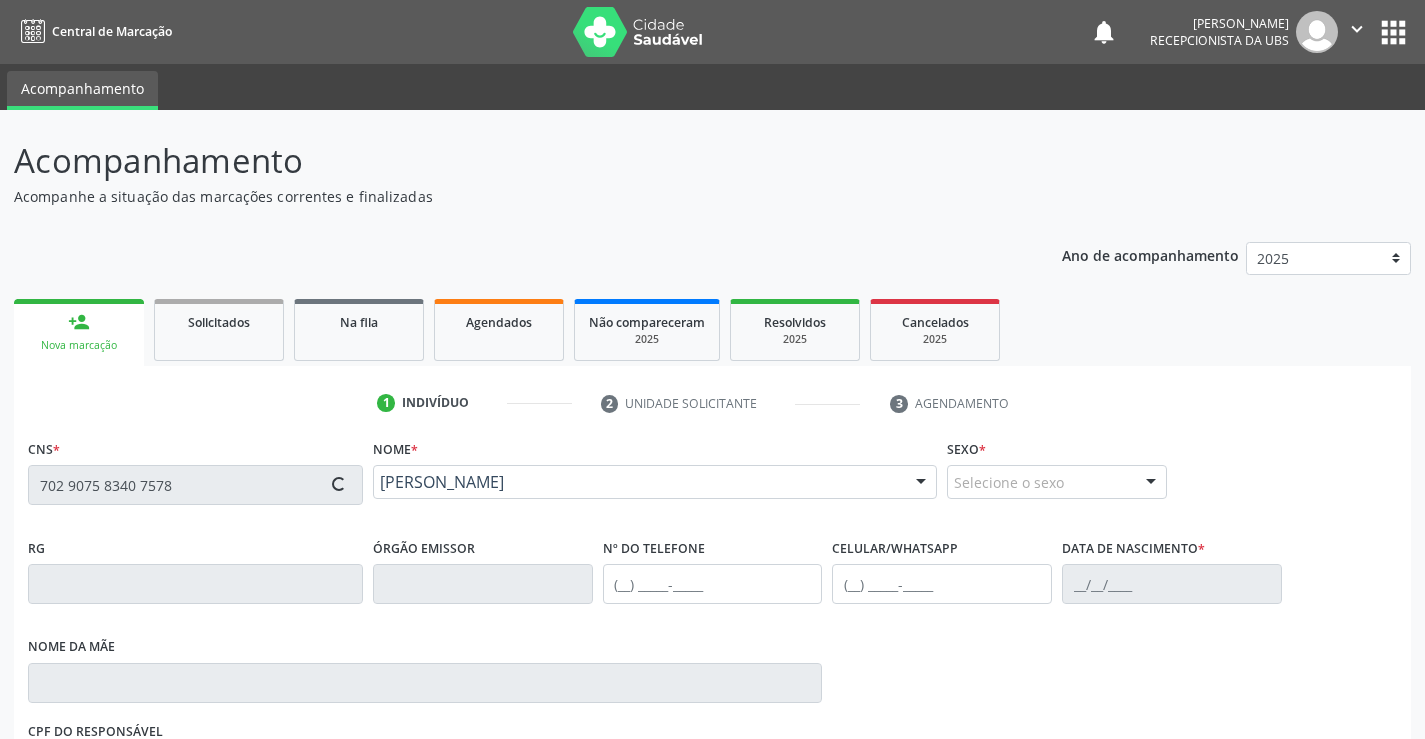 type on "[PHONE_NUMBER]" 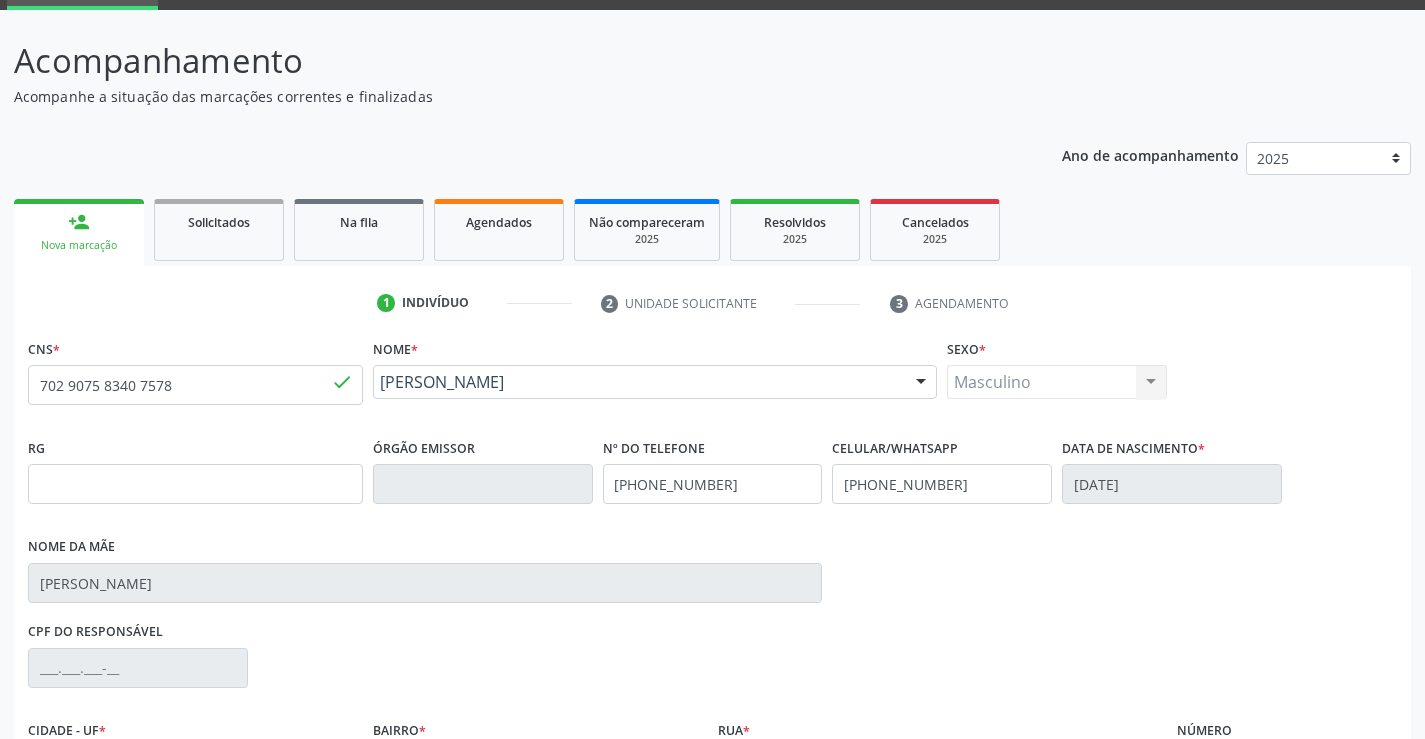 scroll, scrollTop: 300, scrollLeft: 0, axis: vertical 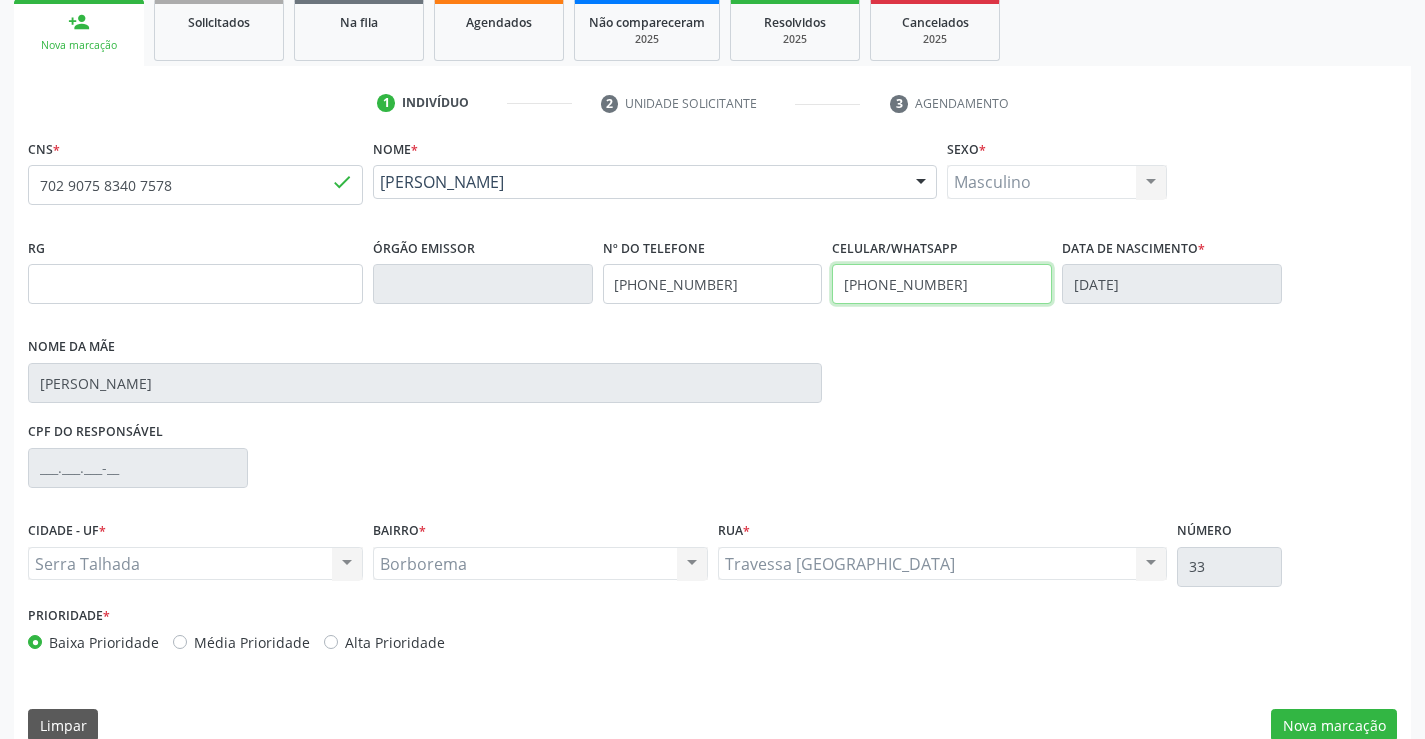 click on "[PHONE_NUMBER]" at bounding box center (942, 284) 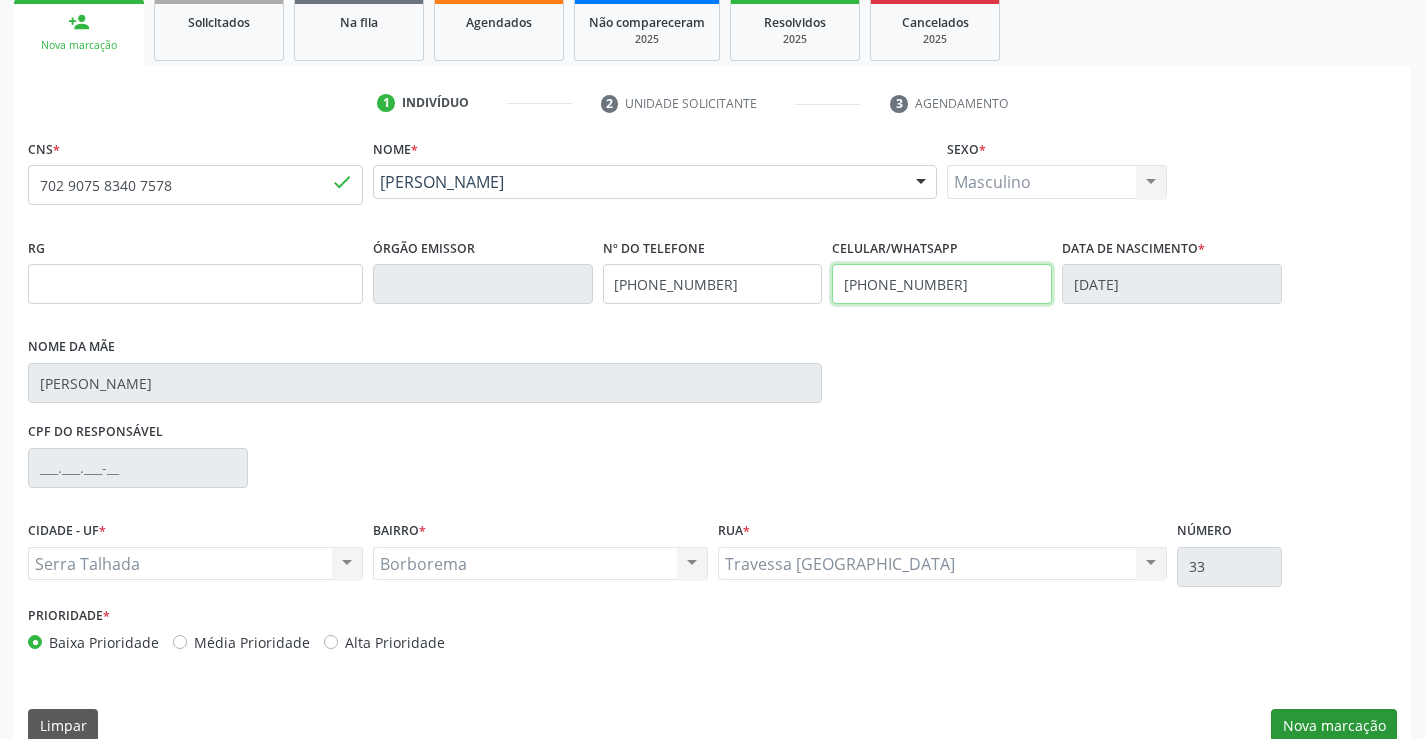 type on "(87) 99960-9252" 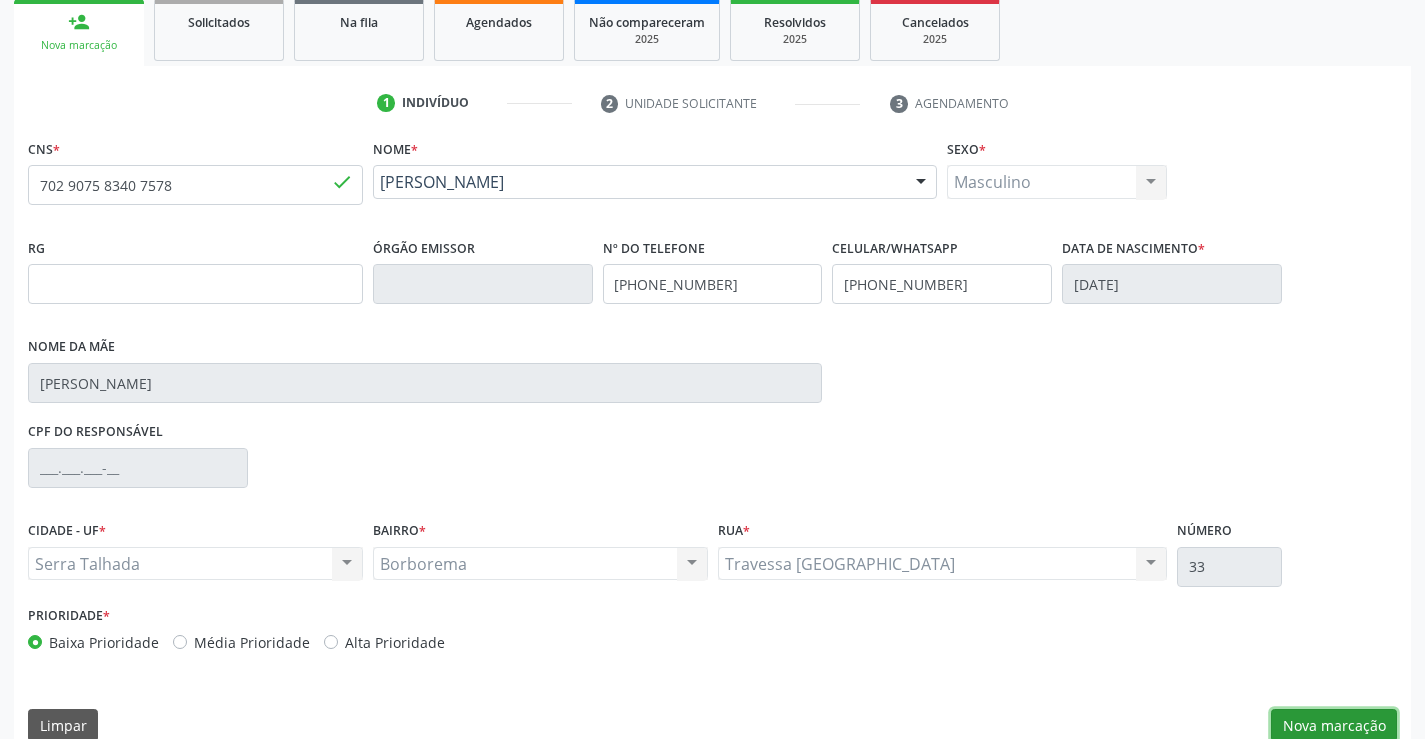 click on "Nova marcação" at bounding box center [1334, 726] 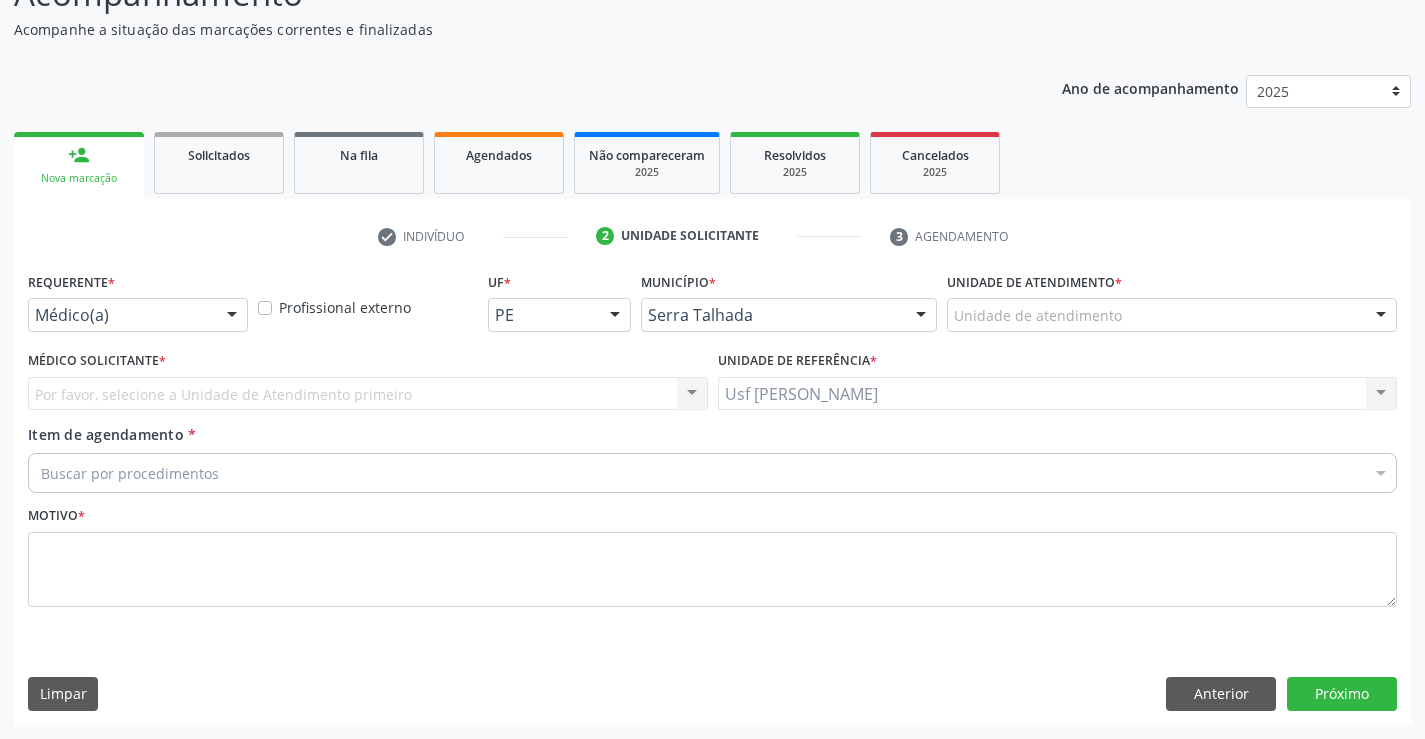 scroll, scrollTop: 167, scrollLeft: 0, axis: vertical 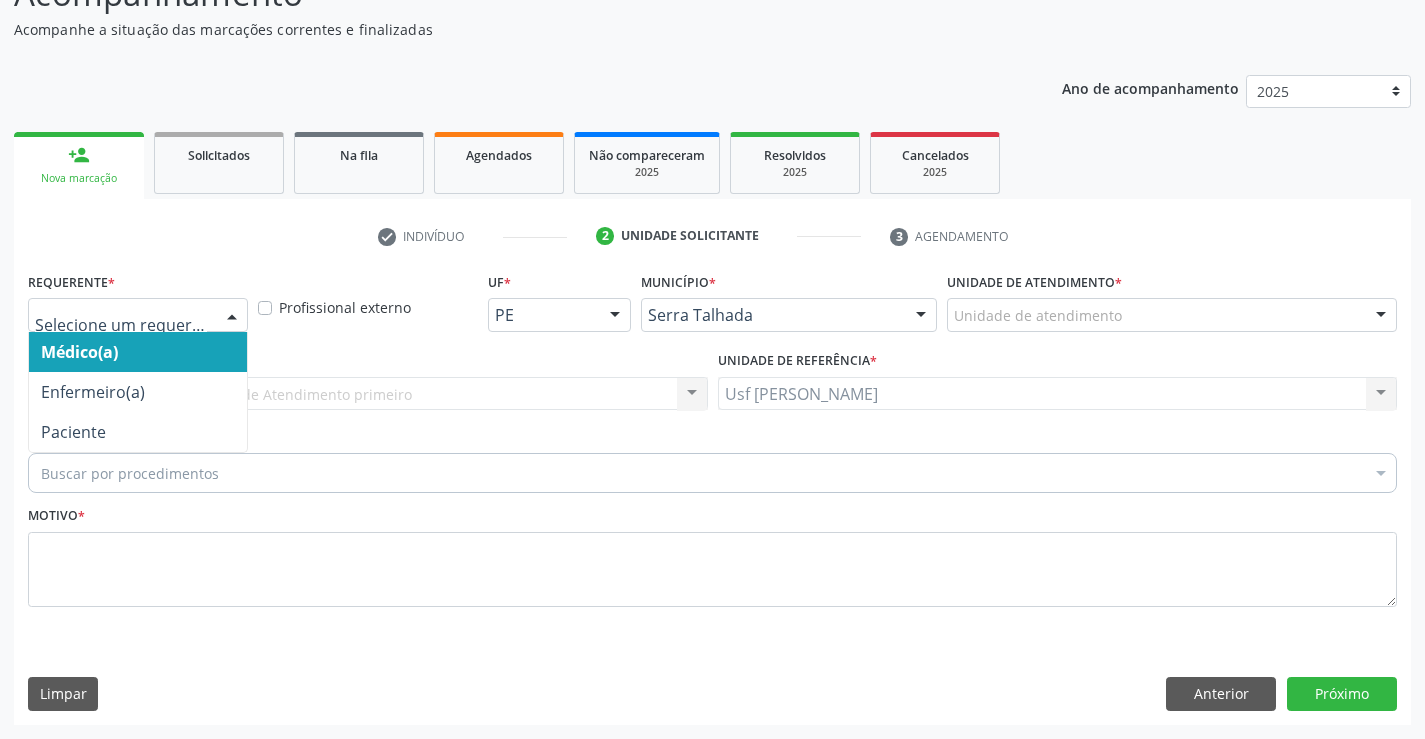 click at bounding box center (232, 316) 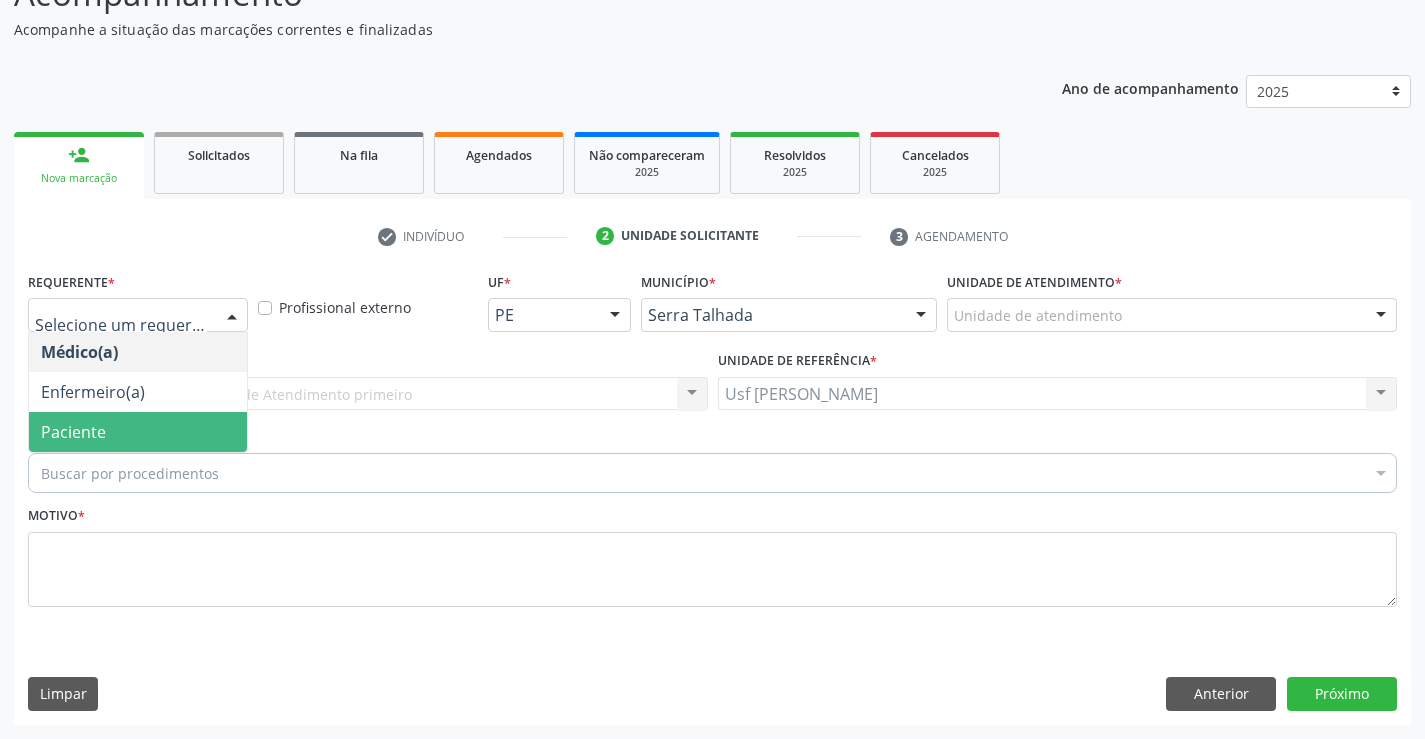 click on "Paciente" at bounding box center (138, 432) 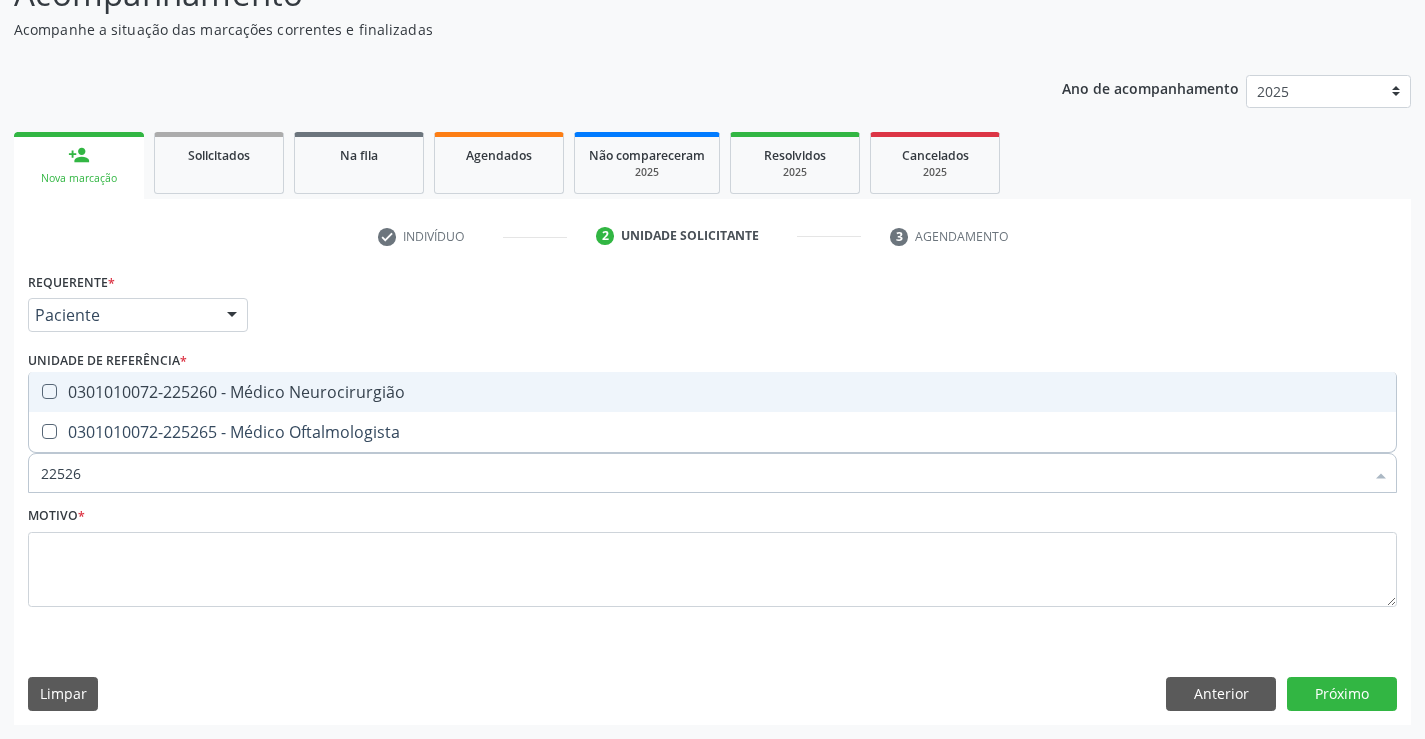 type on "225265" 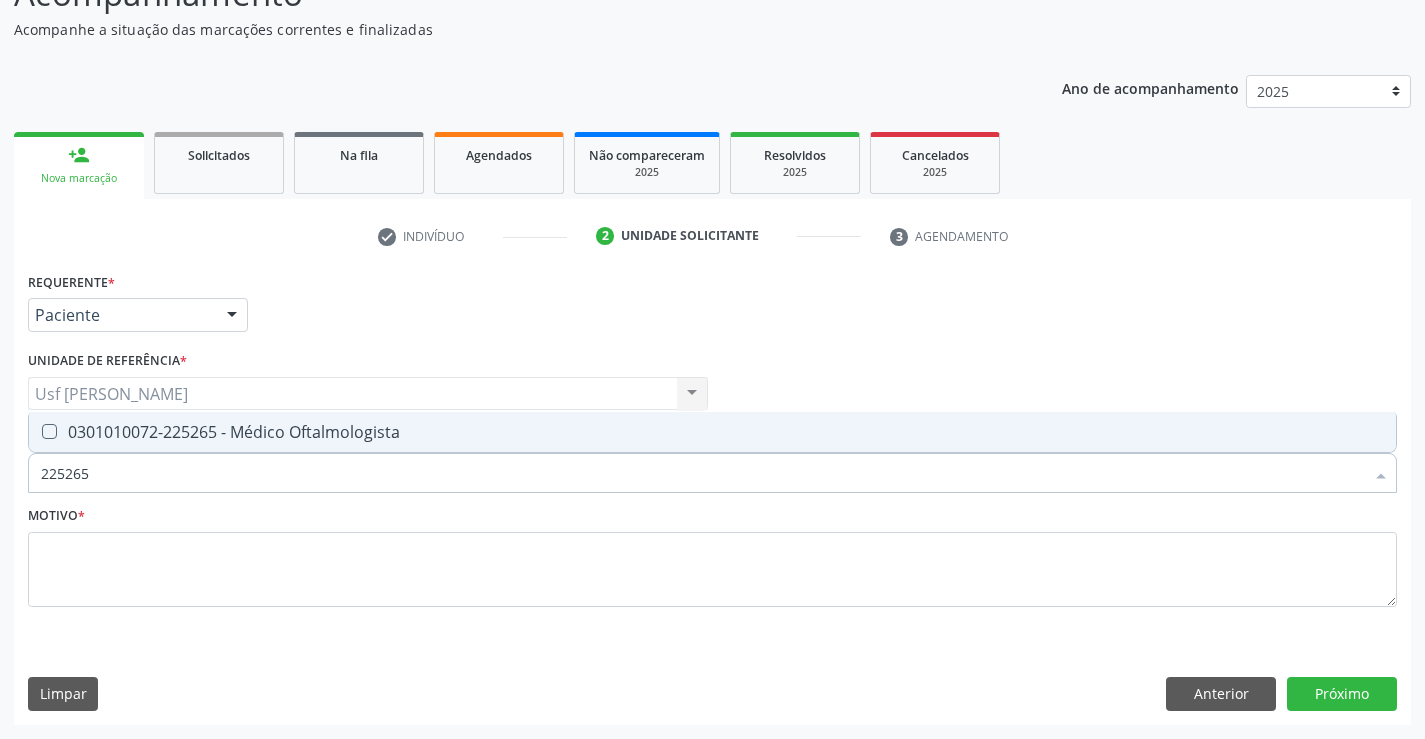 click at bounding box center [49, 431] 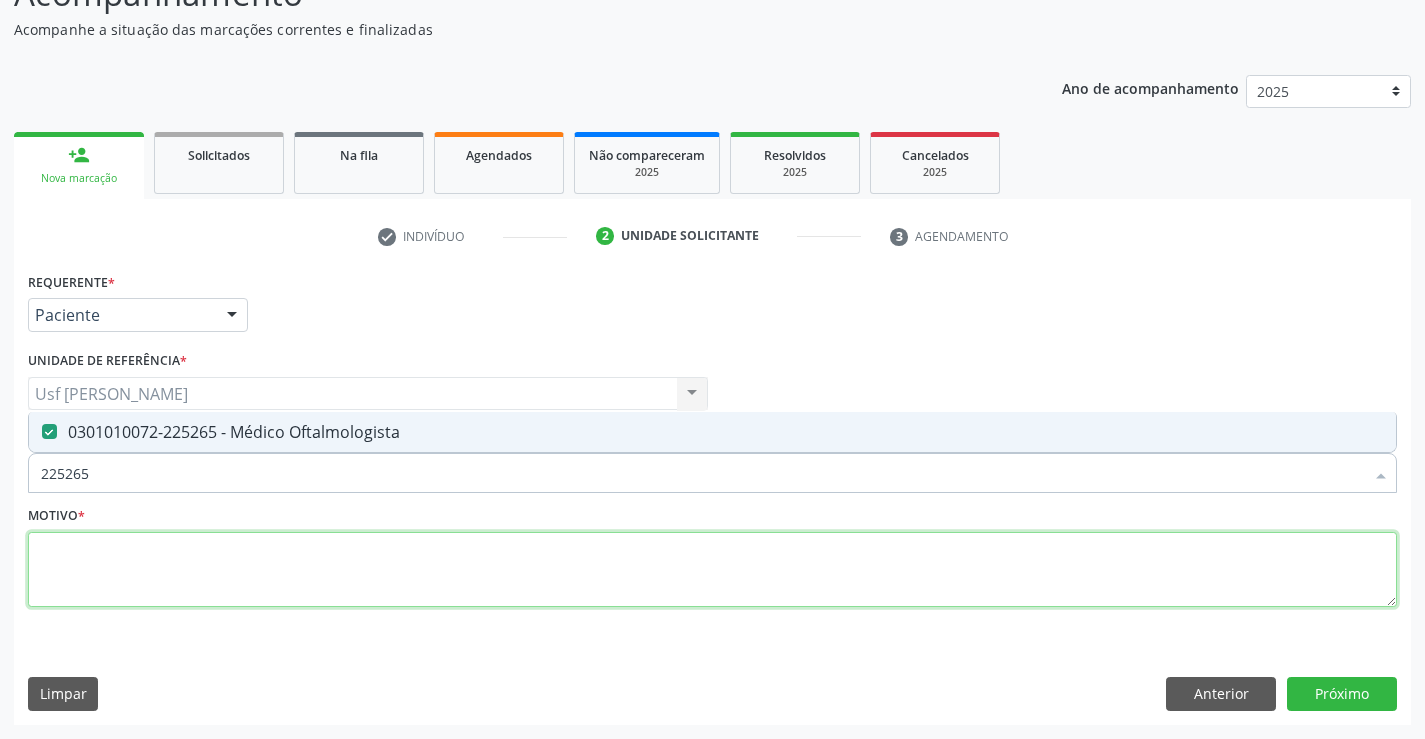 click at bounding box center (712, 570) 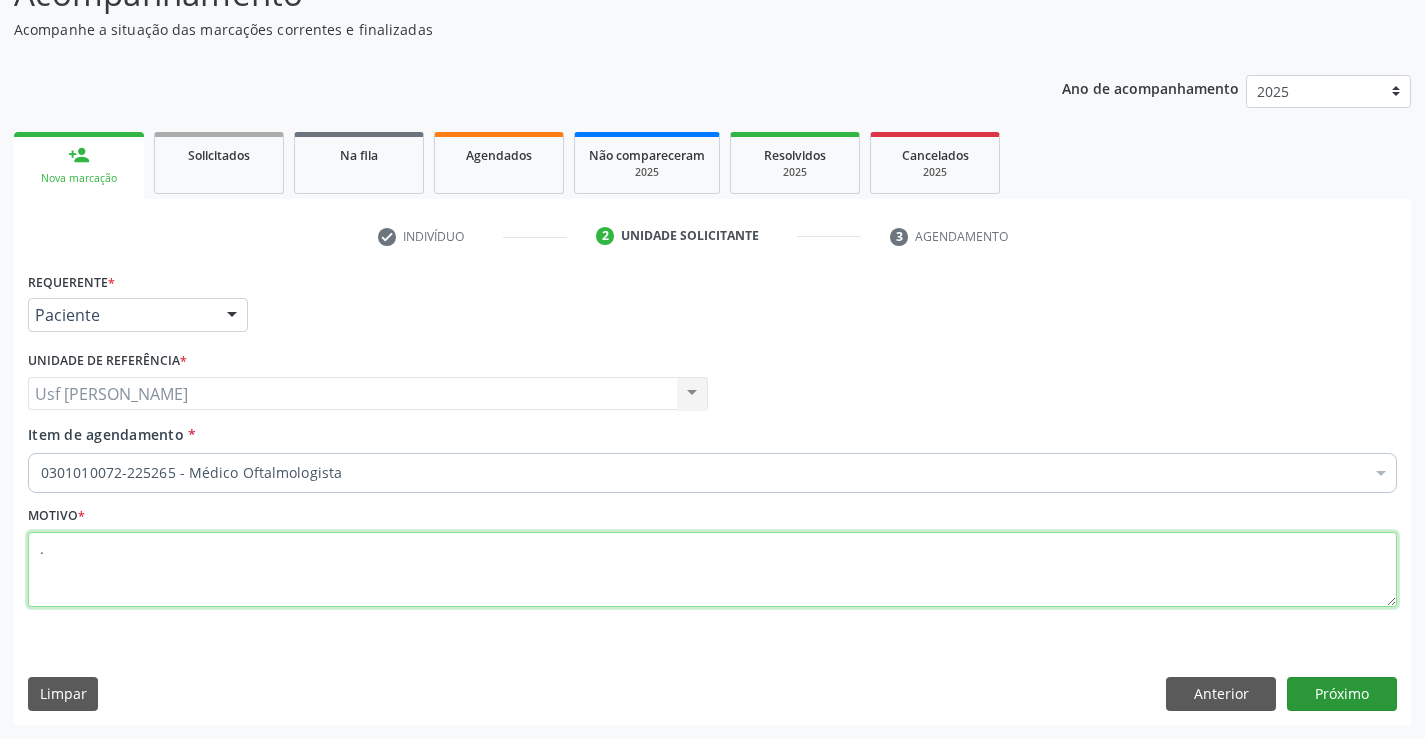 type on "." 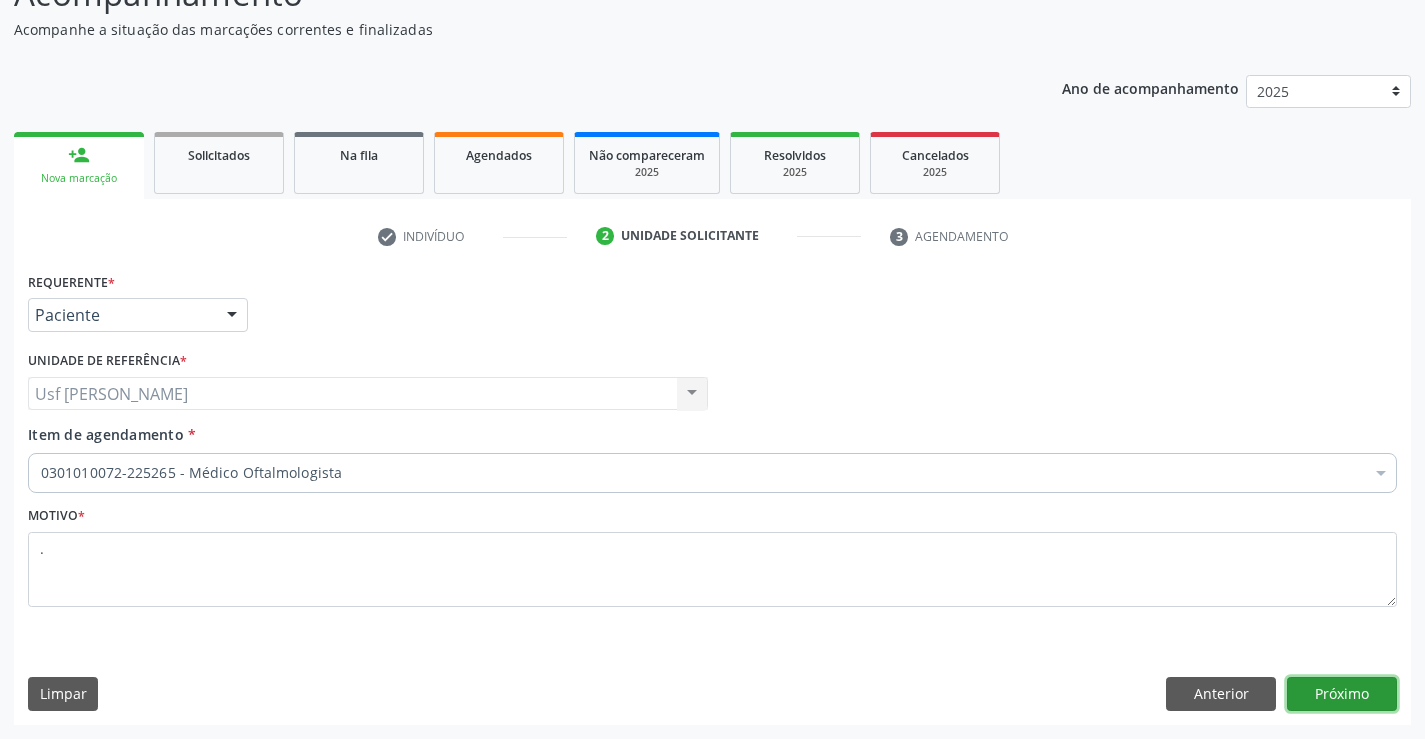 click on "Próximo" at bounding box center [1342, 694] 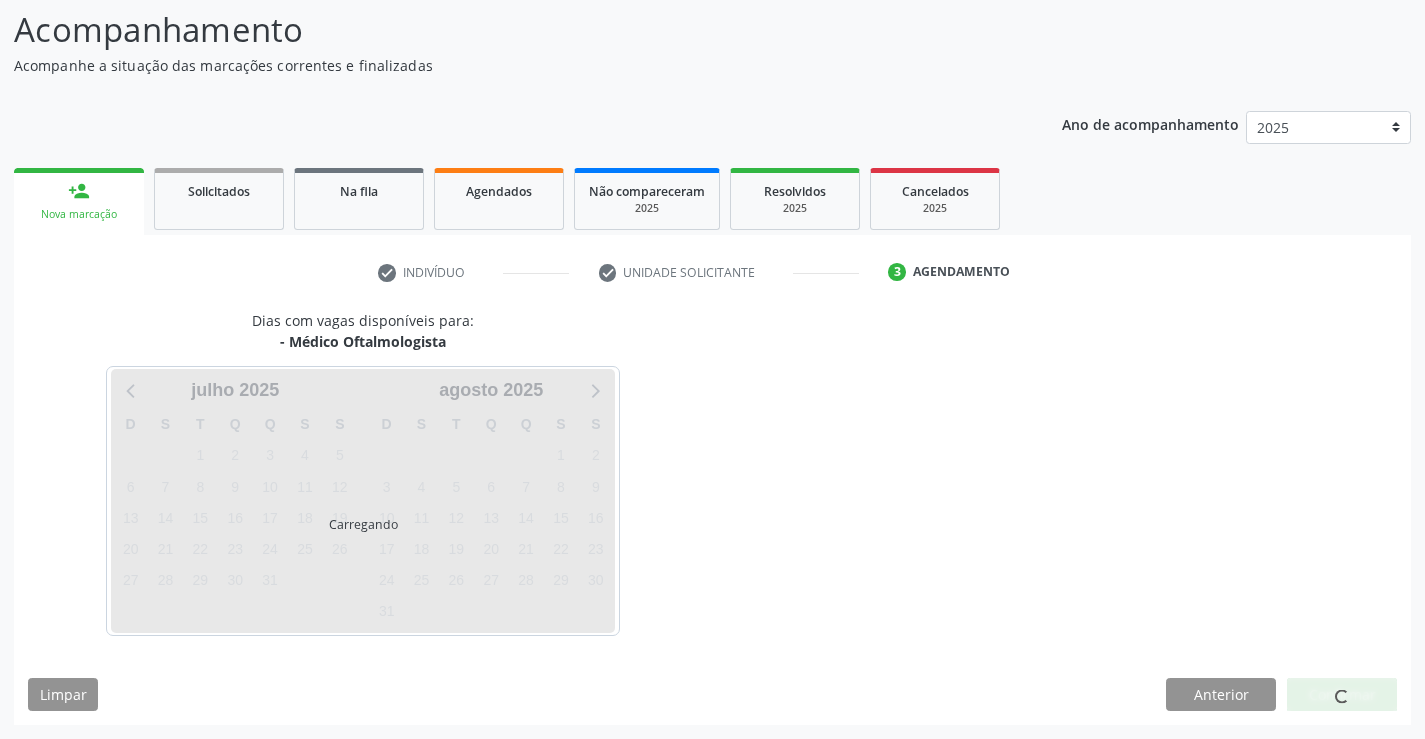 scroll, scrollTop: 131, scrollLeft: 0, axis: vertical 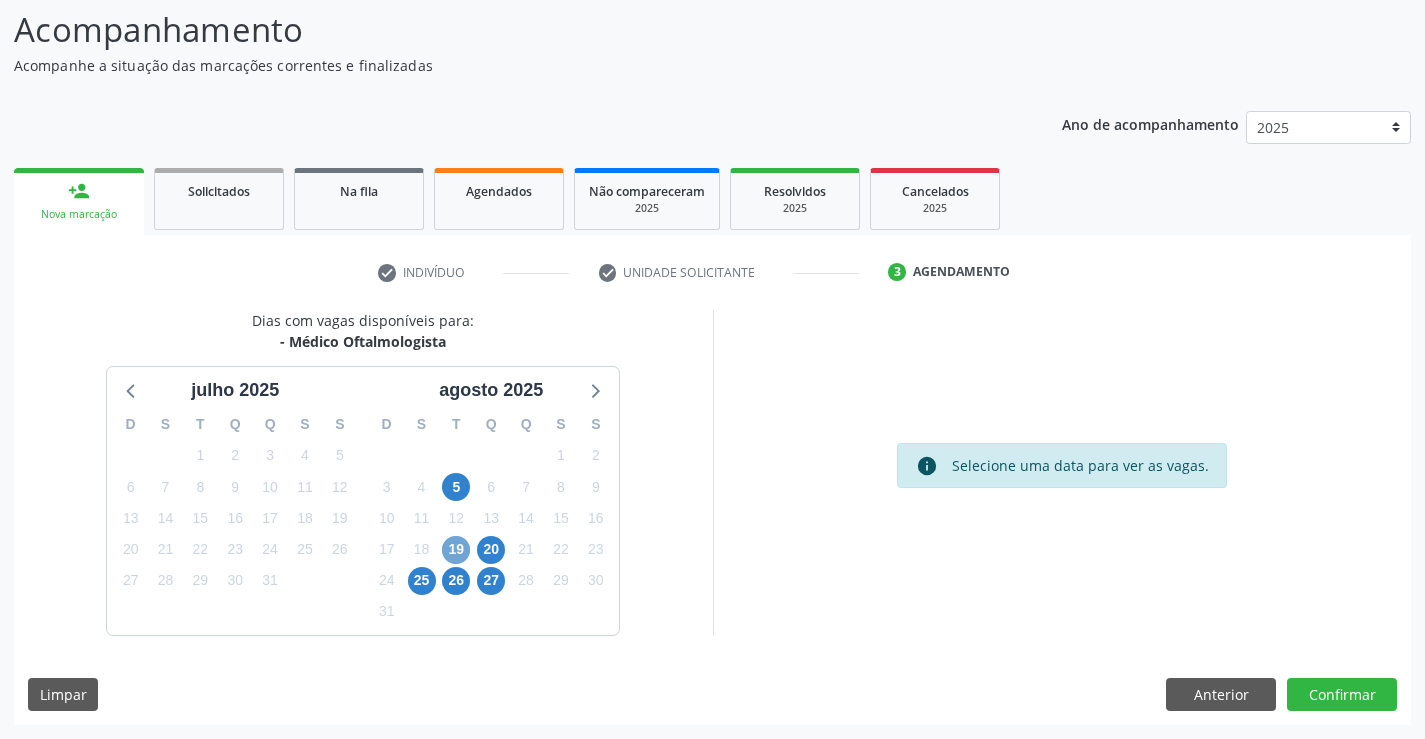 click on "19" at bounding box center [456, 550] 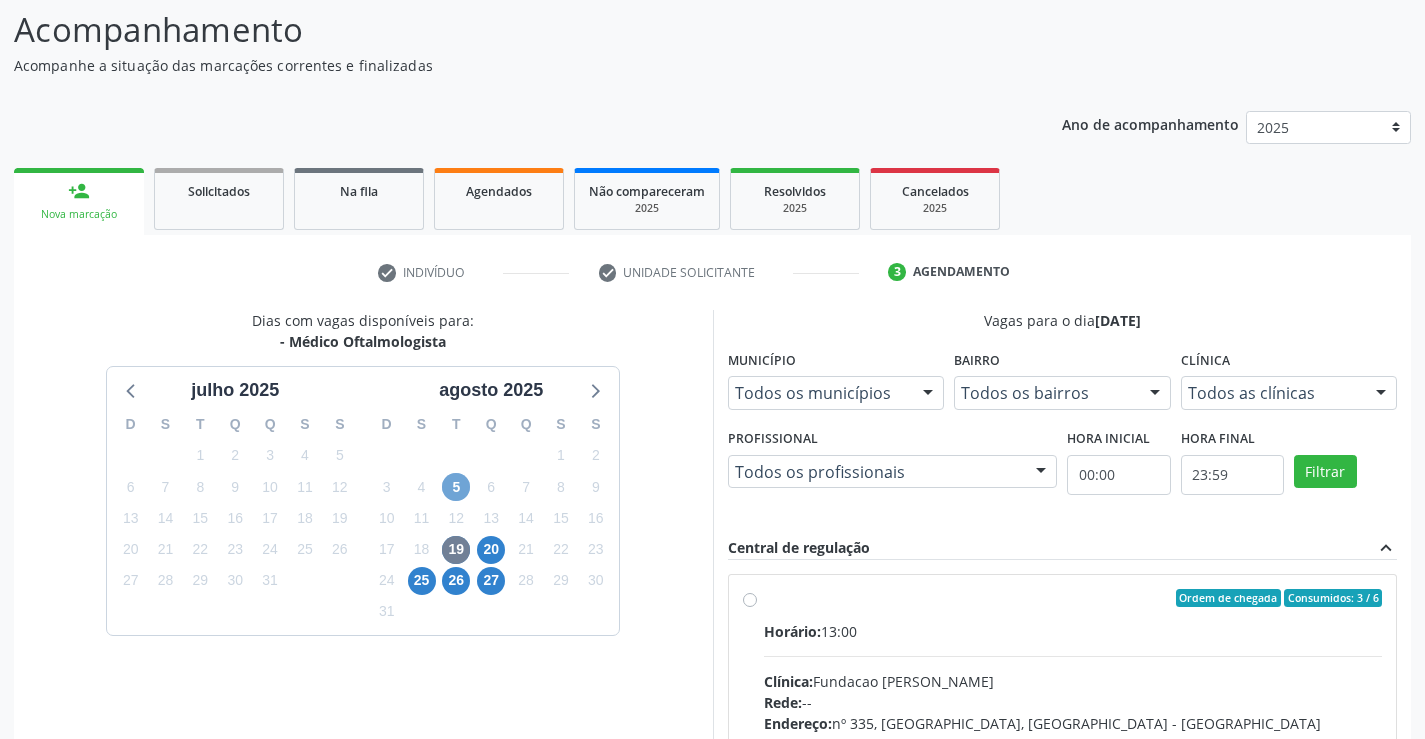 click on "5" at bounding box center (456, 487) 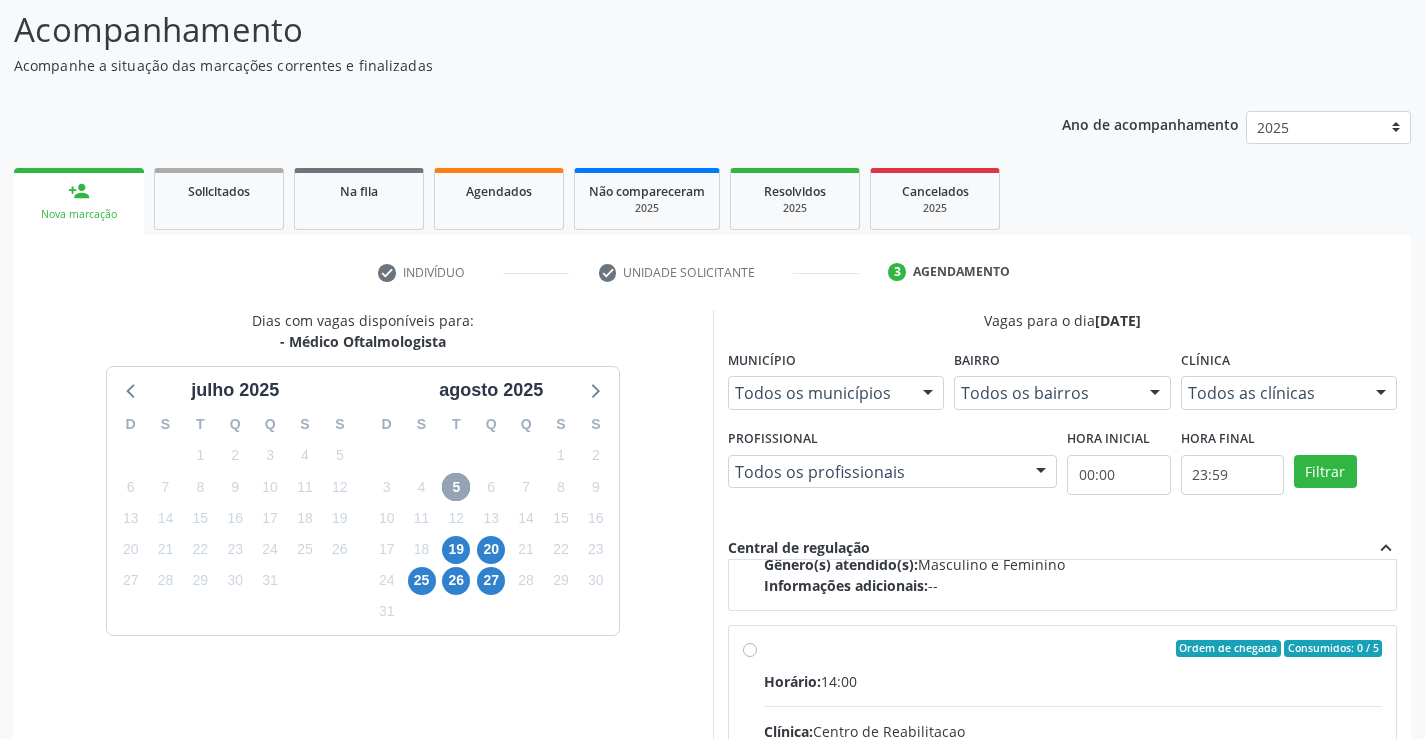 scroll, scrollTop: 100, scrollLeft: 0, axis: vertical 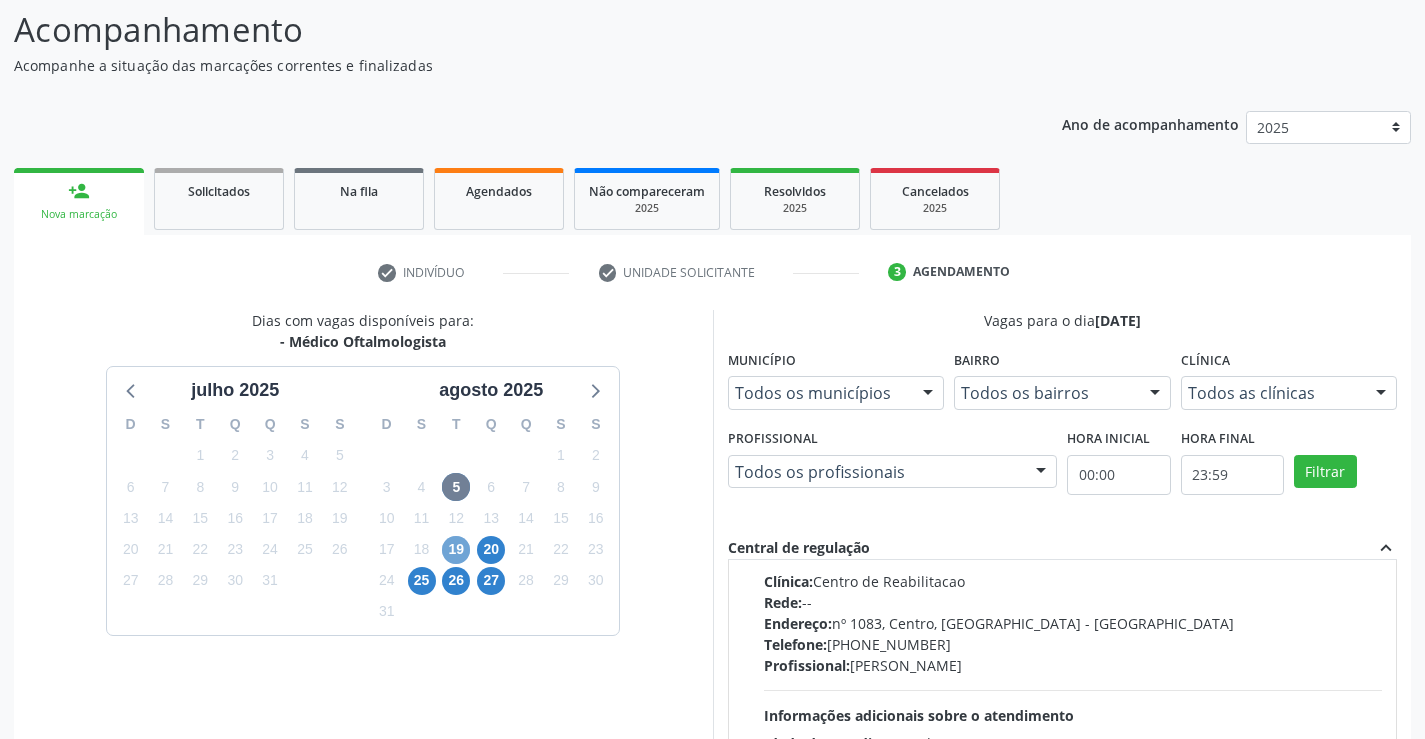 click on "19" at bounding box center (456, 550) 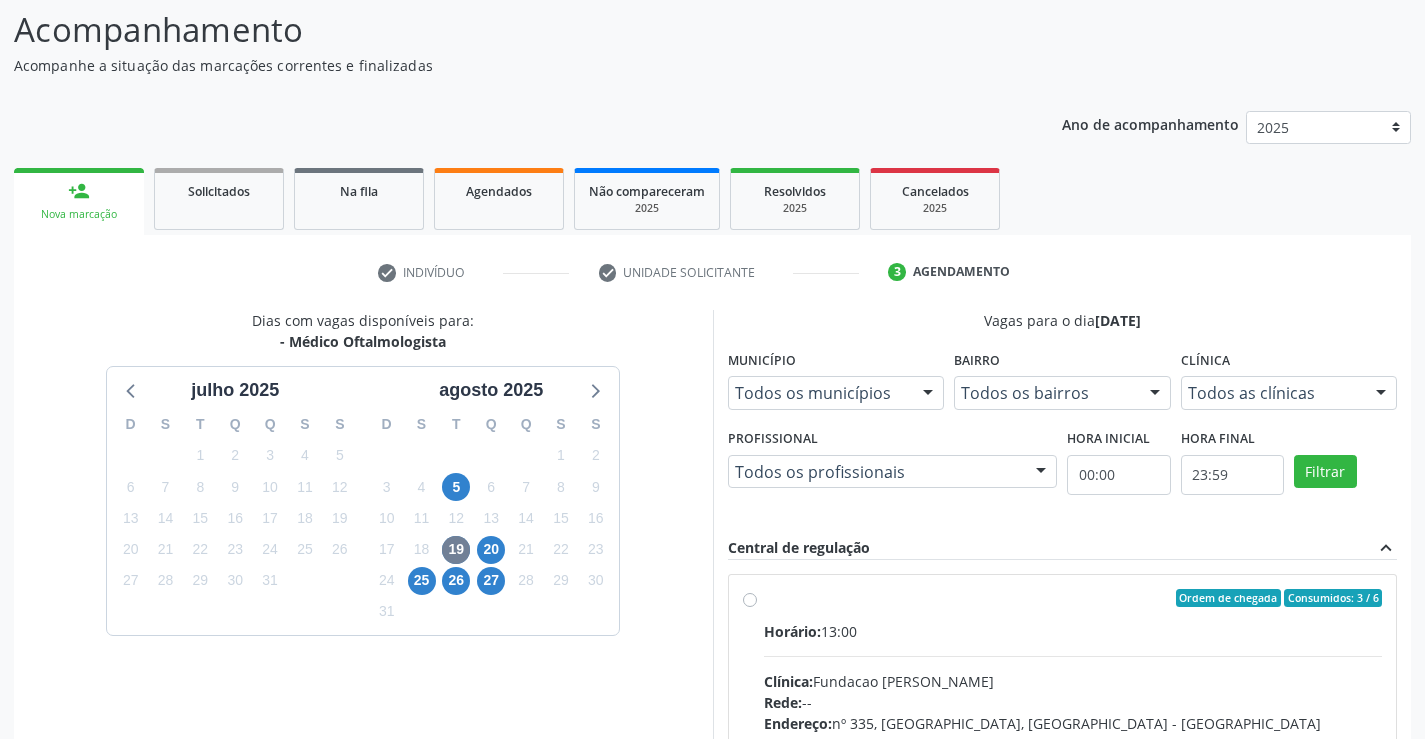 click on "Ordem de chegada
Consumidos: 3 / 6
Horário:   13:00
Clínica:  Fundacao Altino Ventura
Rede:
--
Endereço:   nº 335, Nossa Senhora da Con, Serra Talhada - PE
Telefone:   --
Profissional:
Bruna Vieira Oliveira Carvalho Ventura
Informações adicionais sobre o atendimento
Idade de atendimento:
de 0 a 120 anos
Gênero(s) atendido(s):
Masculino e Feminino
Informações adicionais:
--" at bounding box center [1073, 742] 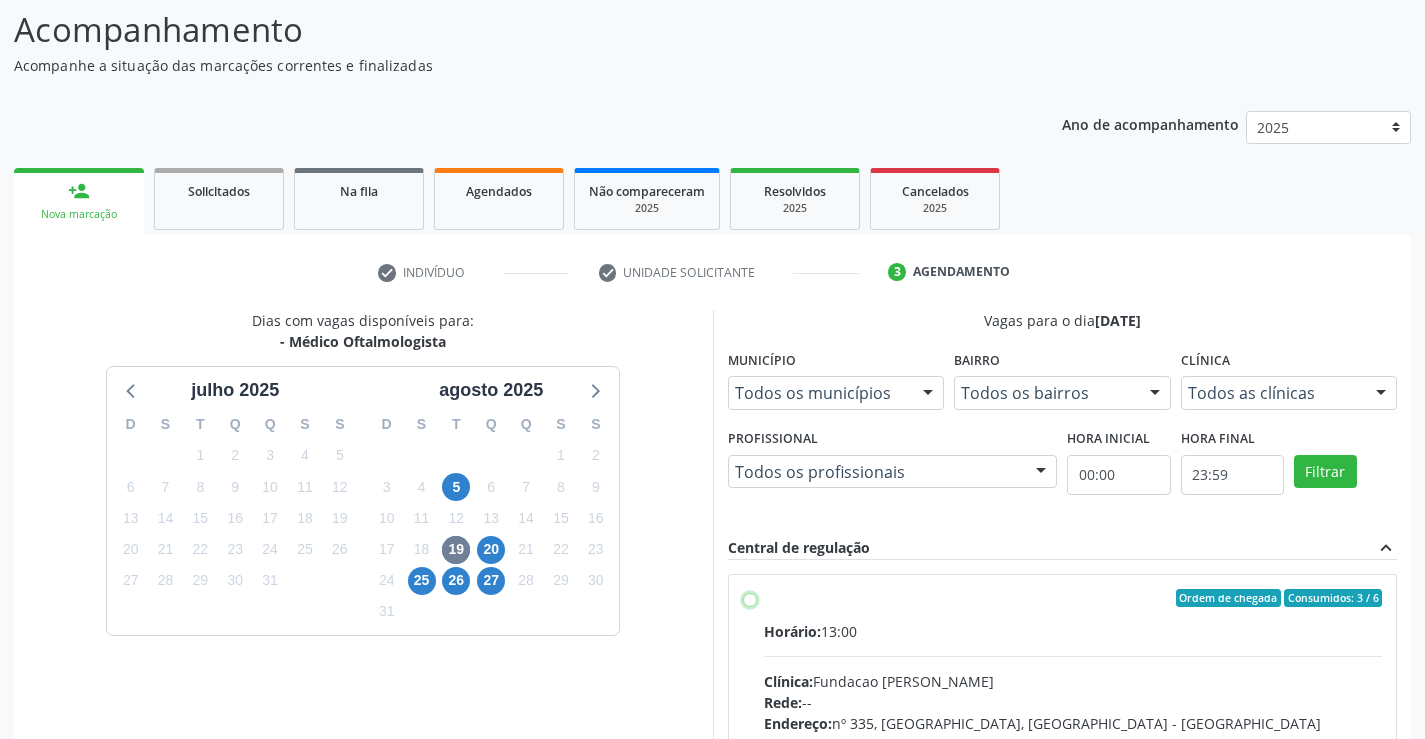 click on "Ordem de chegada
Consumidos: 3 / 6
Horário:   13:00
Clínica:  Fundacao Altino Ventura
Rede:
--
Endereço:   nº 335, Nossa Senhora da Con, Serra Talhada - PE
Telefone:   --
Profissional:
Bruna Vieira Oliveira Carvalho Ventura
Informações adicionais sobre o atendimento
Idade de atendimento:
de 0 a 120 anos
Gênero(s) atendido(s):
Masculino e Feminino
Informações adicionais:
--" at bounding box center [750, 598] 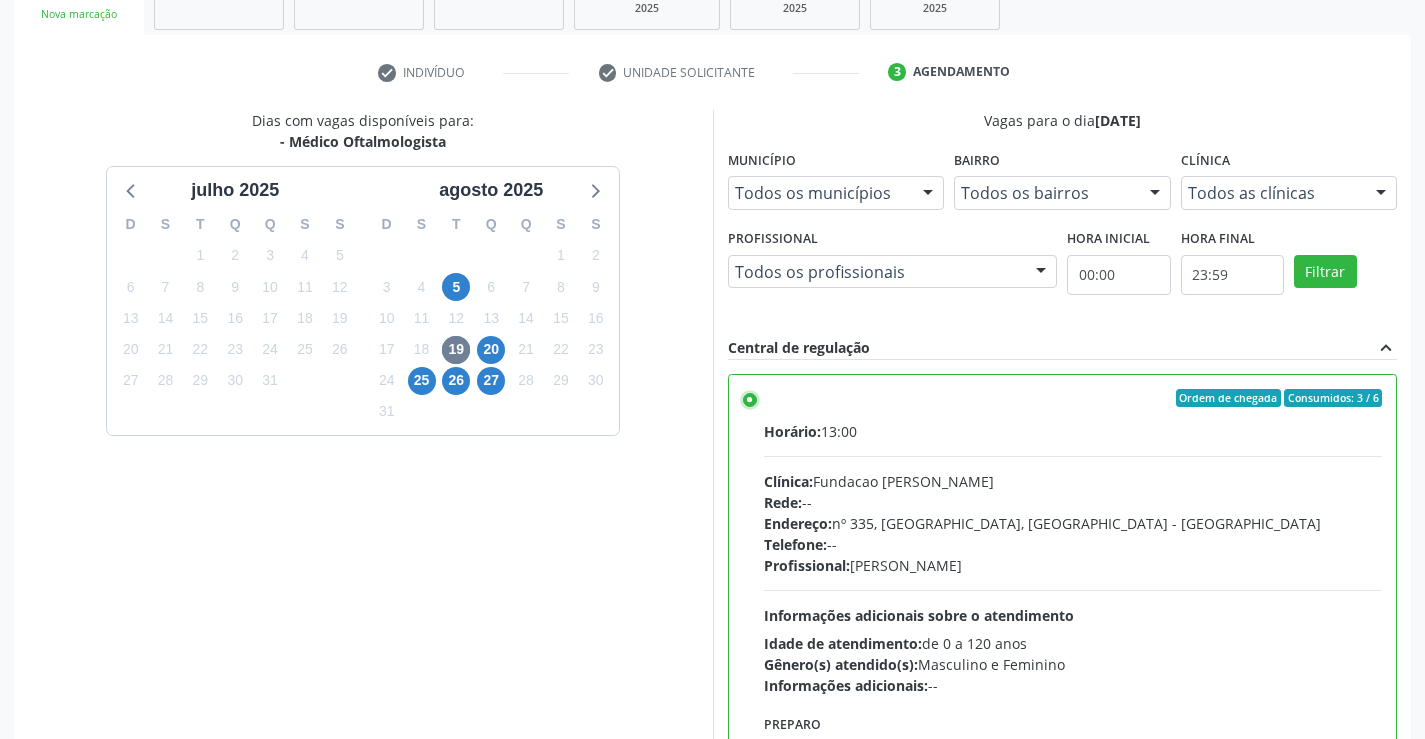 scroll, scrollTop: 431, scrollLeft: 0, axis: vertical 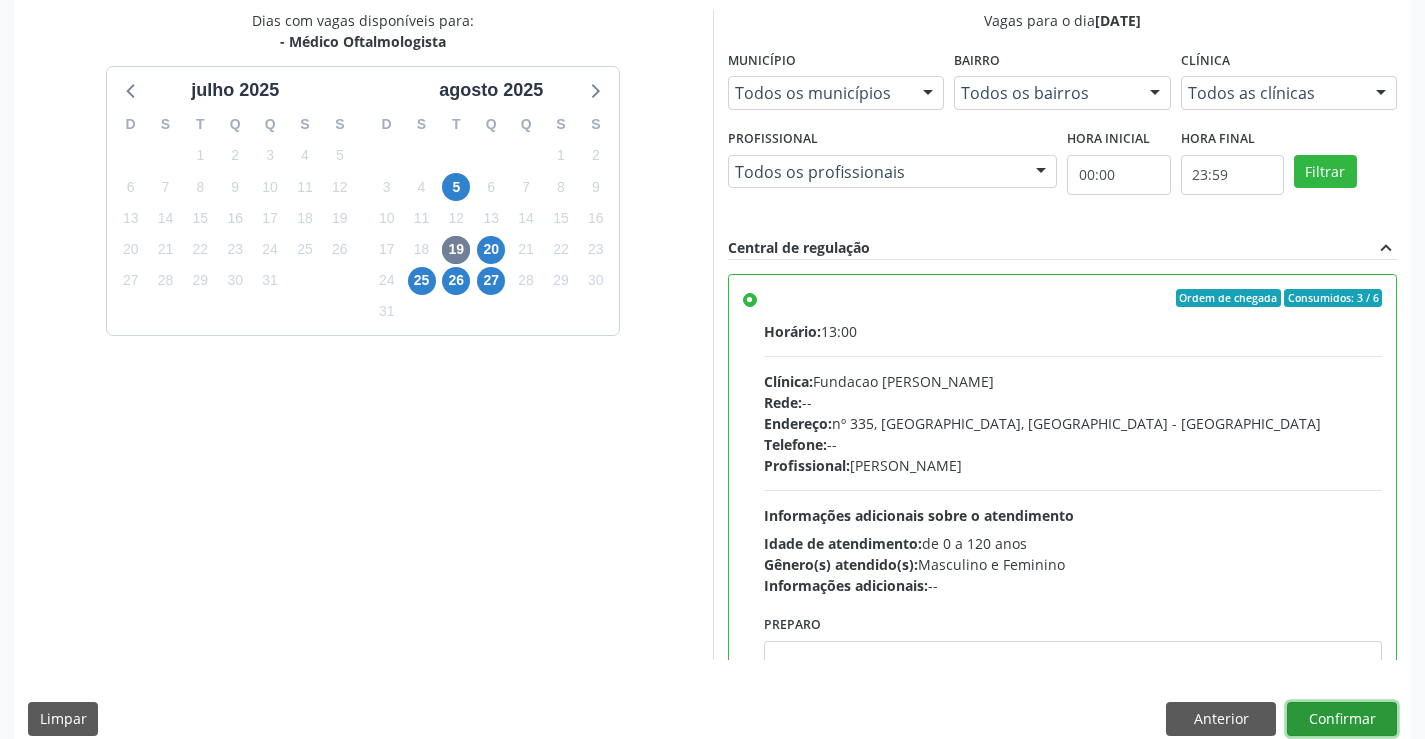 click on "Confirmar" at bounding box center [1342, 719] 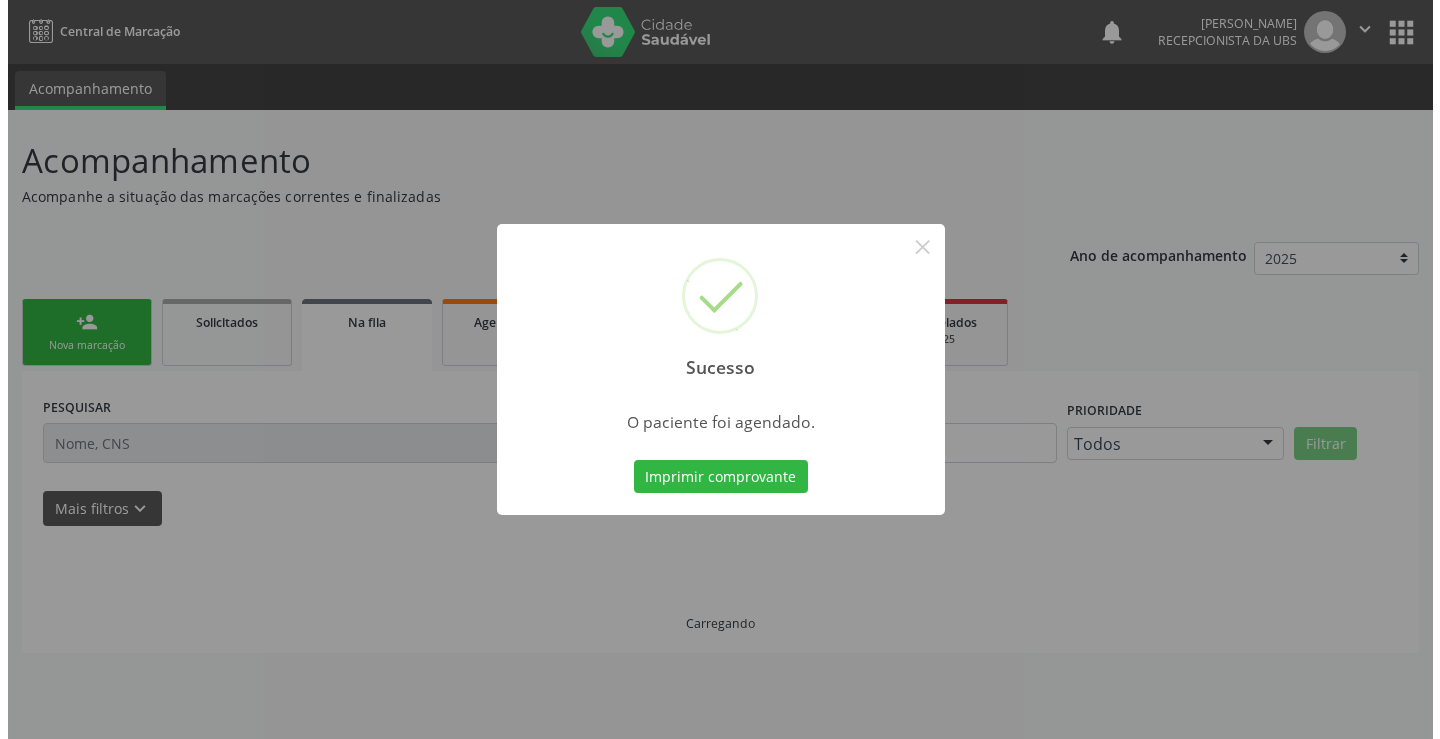 scroll, scrollTop: 0, scrollLeft: 0, axis: both 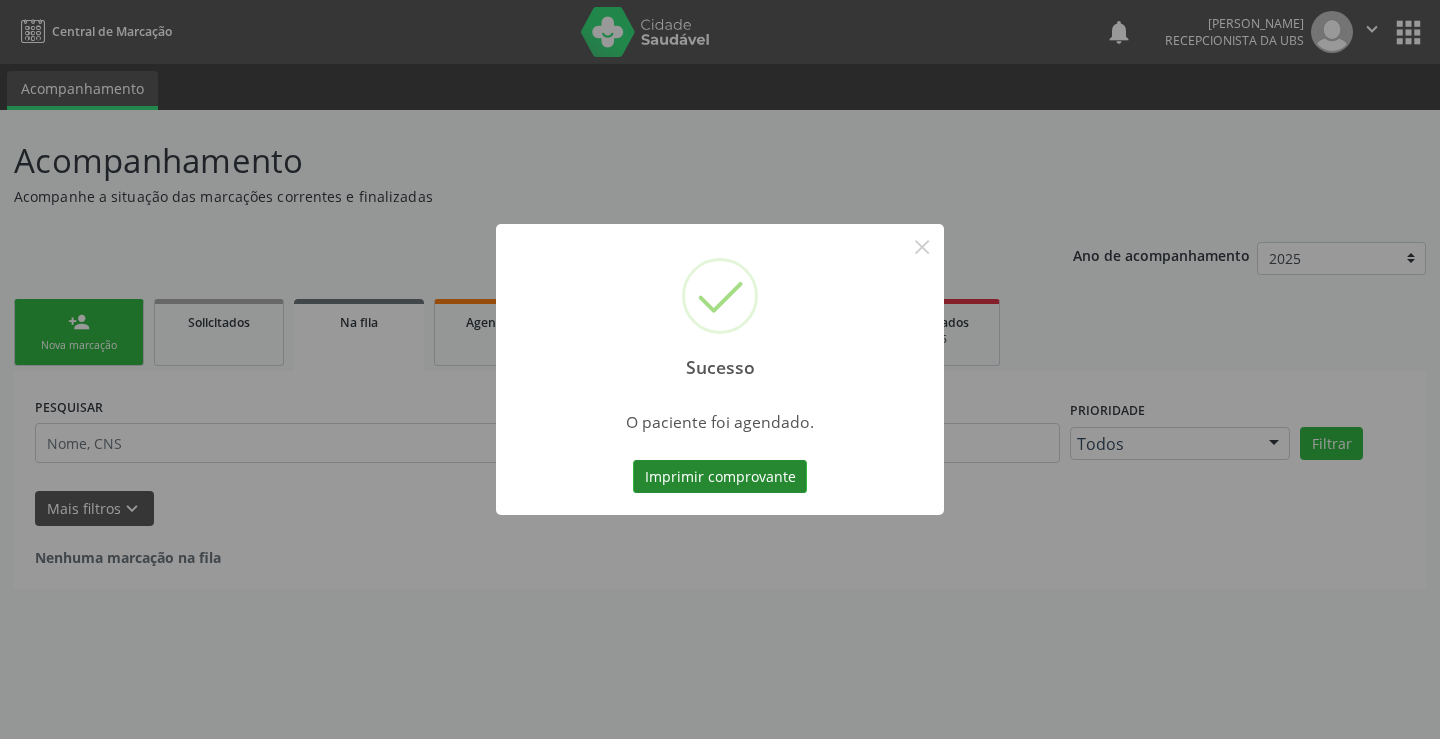 click on "Imprimir comprovante" at bounding box center [720, 477] 